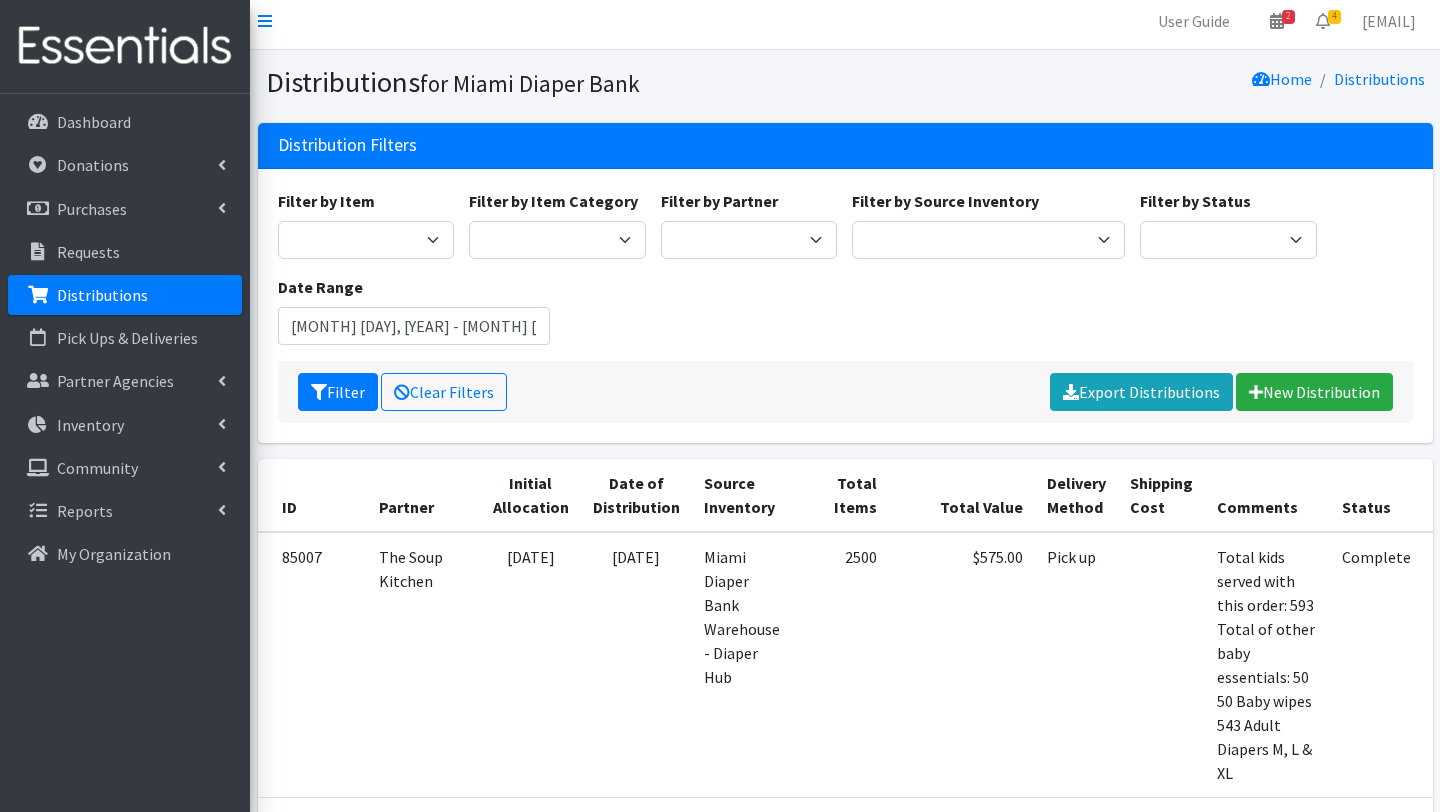 scroll, scrollTop: 8, scrollLeft: 0, axis: vertical 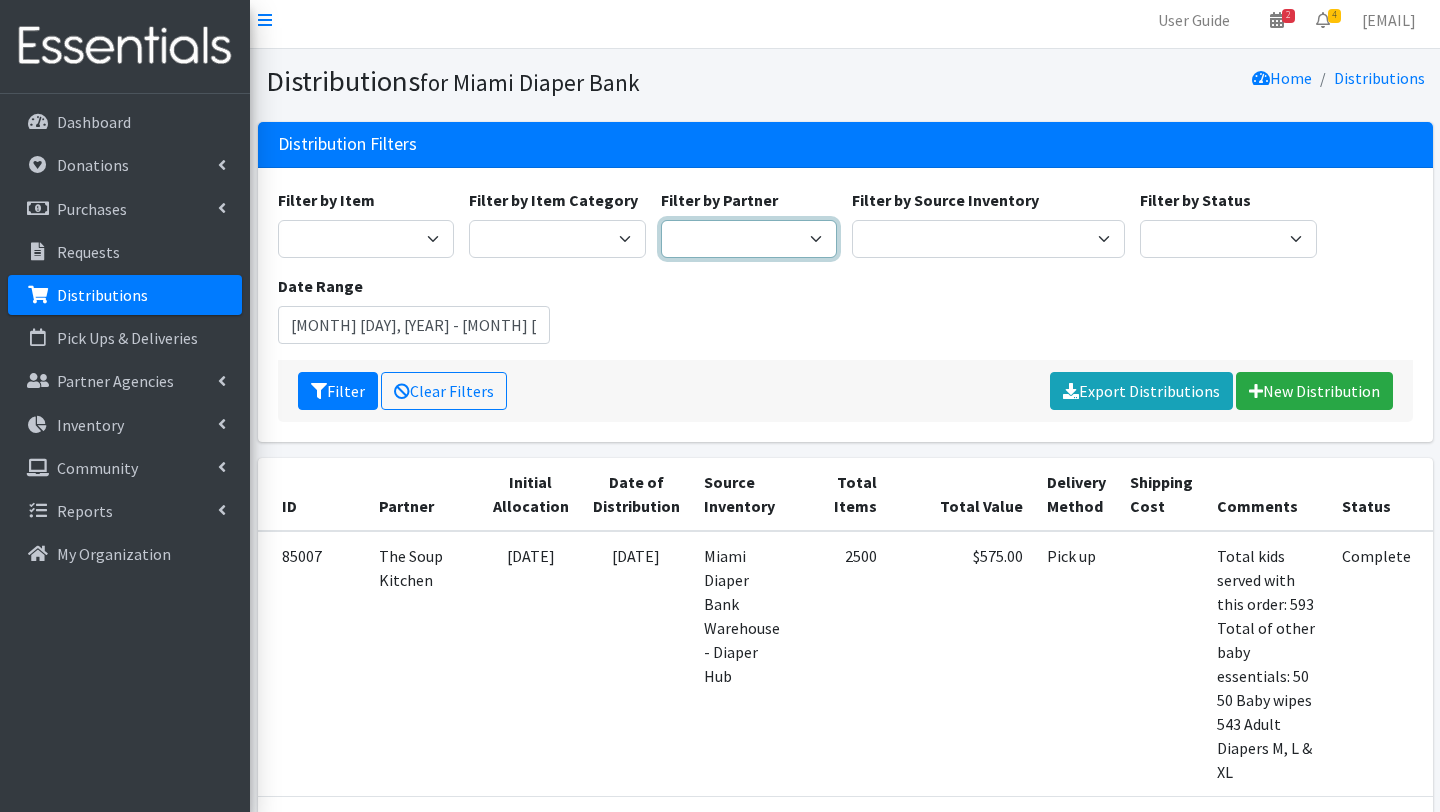 click on "A Safe Haven for Newborns
Belafonte TACOLCY Center
Boys Town South Florida
Bridge to Hope
Care Resource Community Health Centers Inc
Carrfour Supportive Housing - Del Prado Gardens
Children of Inmates
Children's Home Society of Florida
COPE North
CVAC Safe Space Shelters - Miami-Dade County CAHSD/VPID
Dorothy M. Wallace Cope Center (Cope South)
Empower U
Eve's Hope
Extended Hands Services
Families First of Palm Beach County
Family Resource Center of South Florida
FLDDDRP
Florida Keys Healthy Start Coalition
Golden Hogan Connections
Health Department of Palm Beach division - Delray Beach Health Center & Lantana Health Center & West Palm Beach Health Center
Healthy Start Coalition of Miami-Dade
His House Children Home
Hospitality Helping Hands
Hurricane Ian Relief
Jack & Jill Children's Center
Jewish Community Service - Kosher Food Bank
Kiwanis - Christmas in July
Kristi House-General Program
Lotus House
Madame Lily Inc
Menstrual Market, Inc" at bounding box center [749, 239] 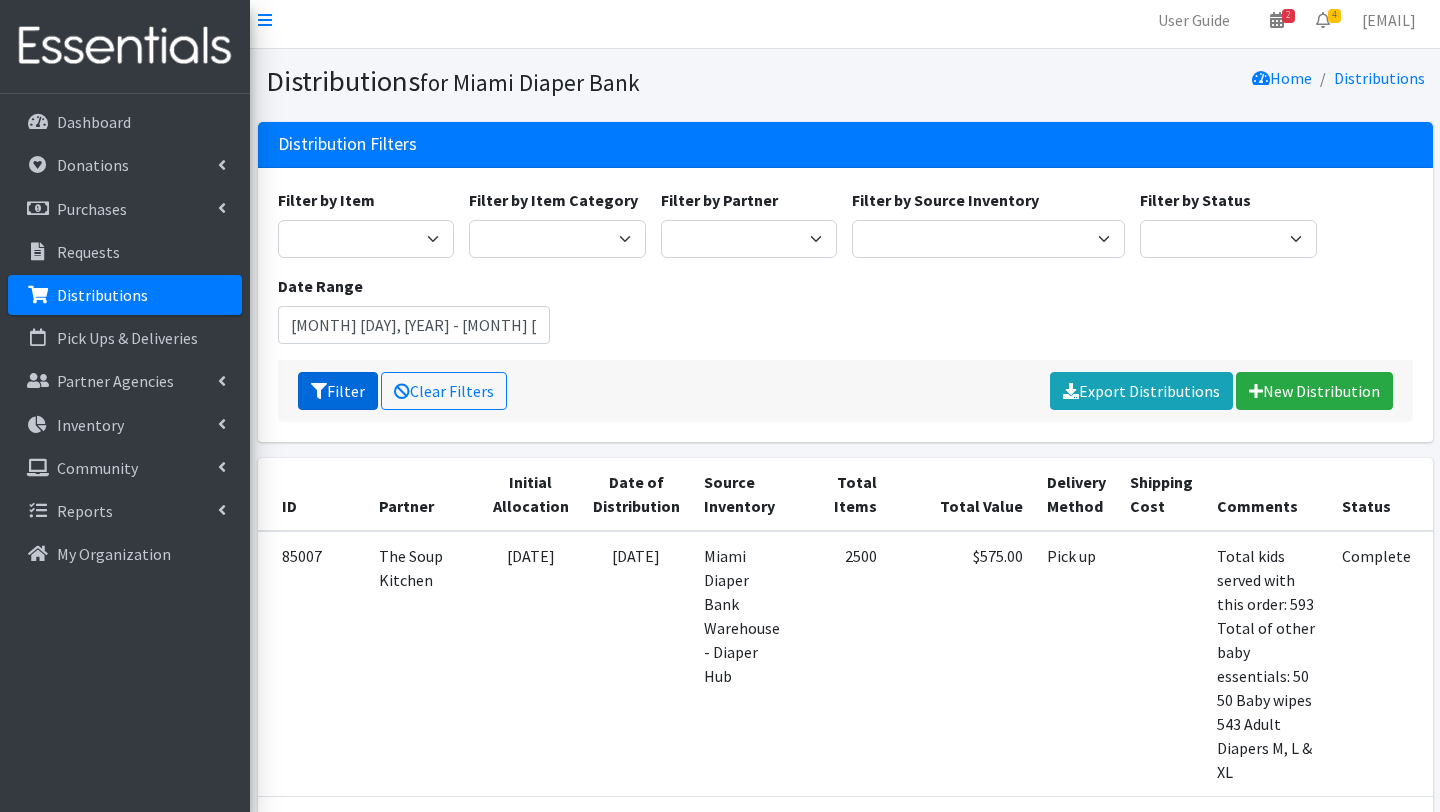 click on "Filter" at bounding box center [338, 391] 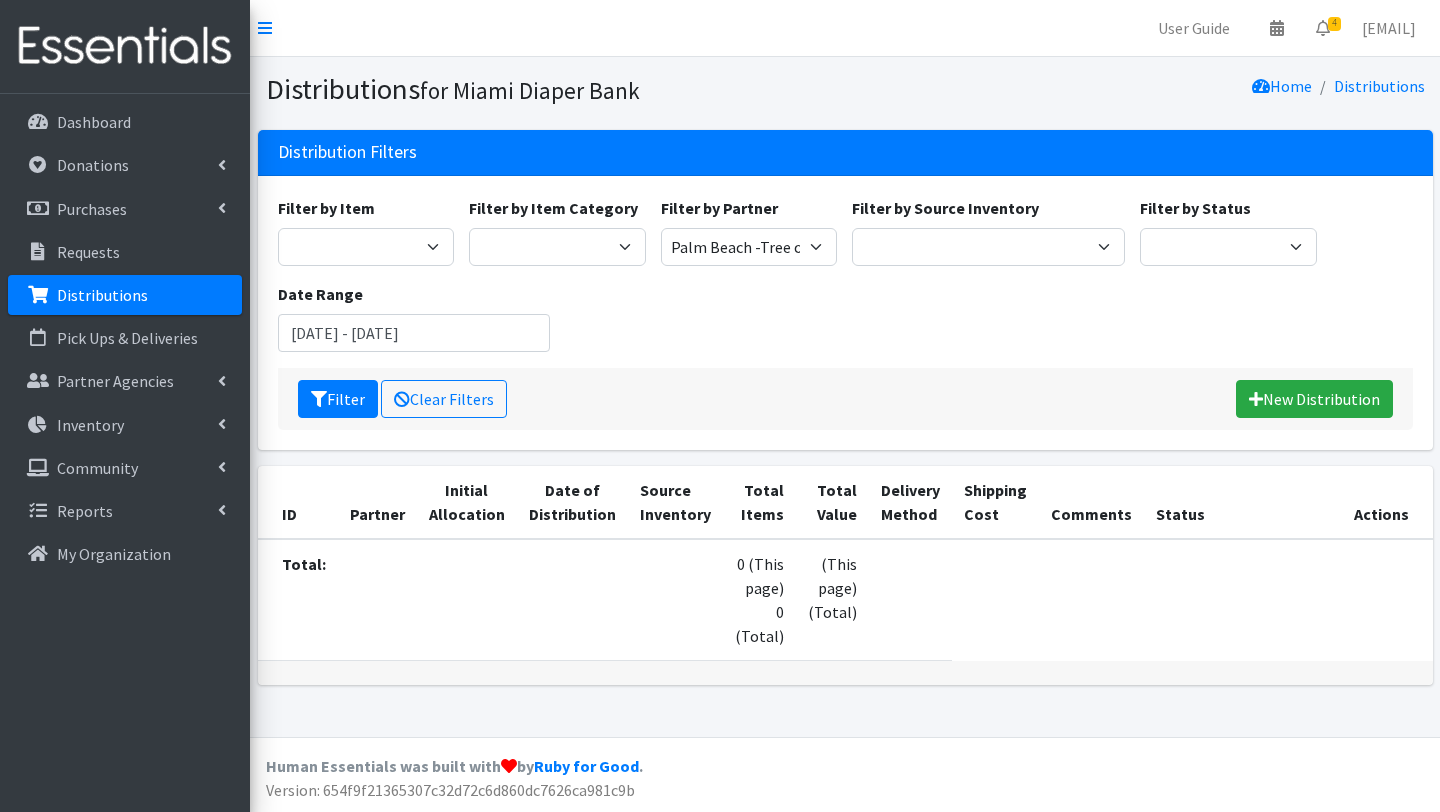 scroll, scrollTop: 0, scrollLeft: 0, axis: both 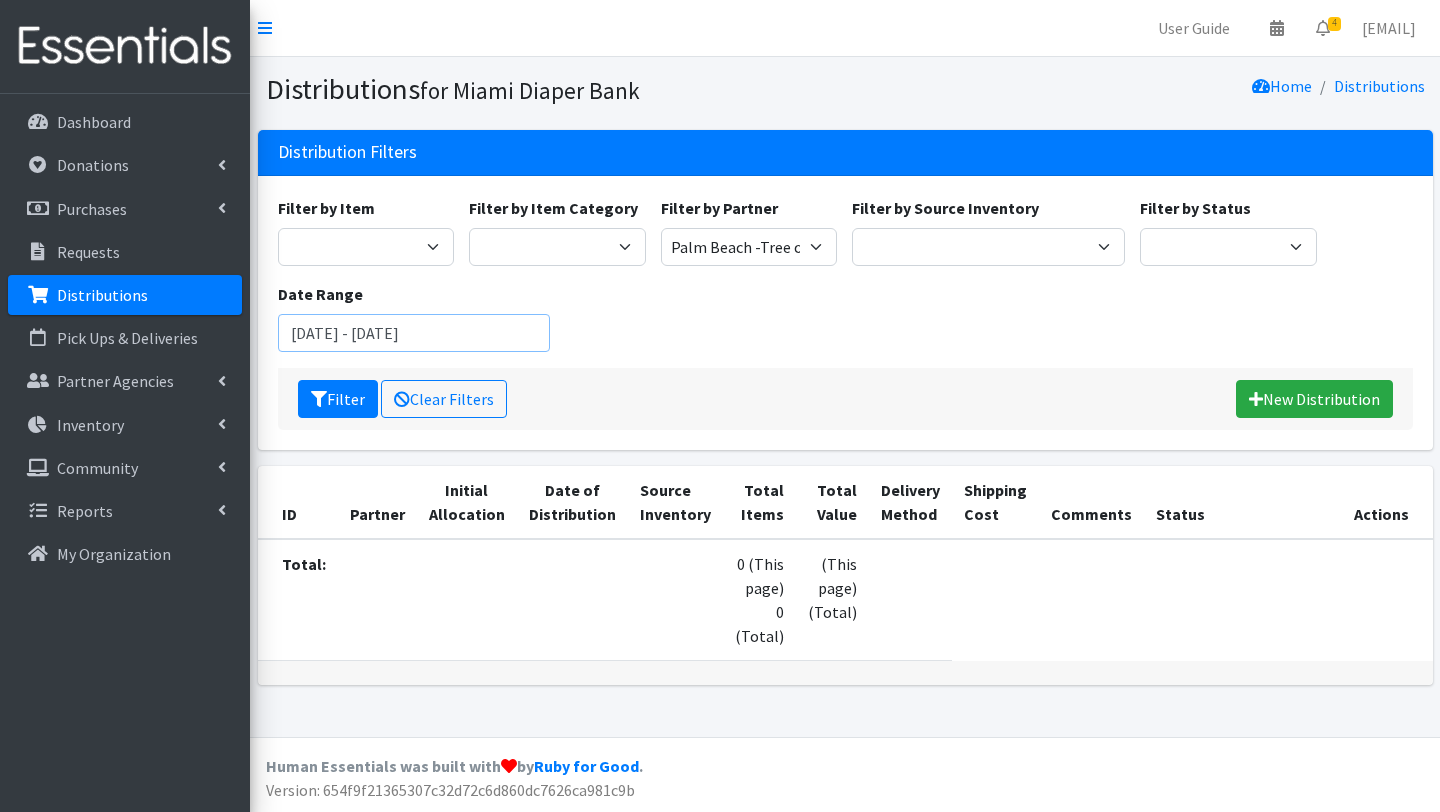 click on "[DATE] - [DATE]" at bounding box center [414, 333] 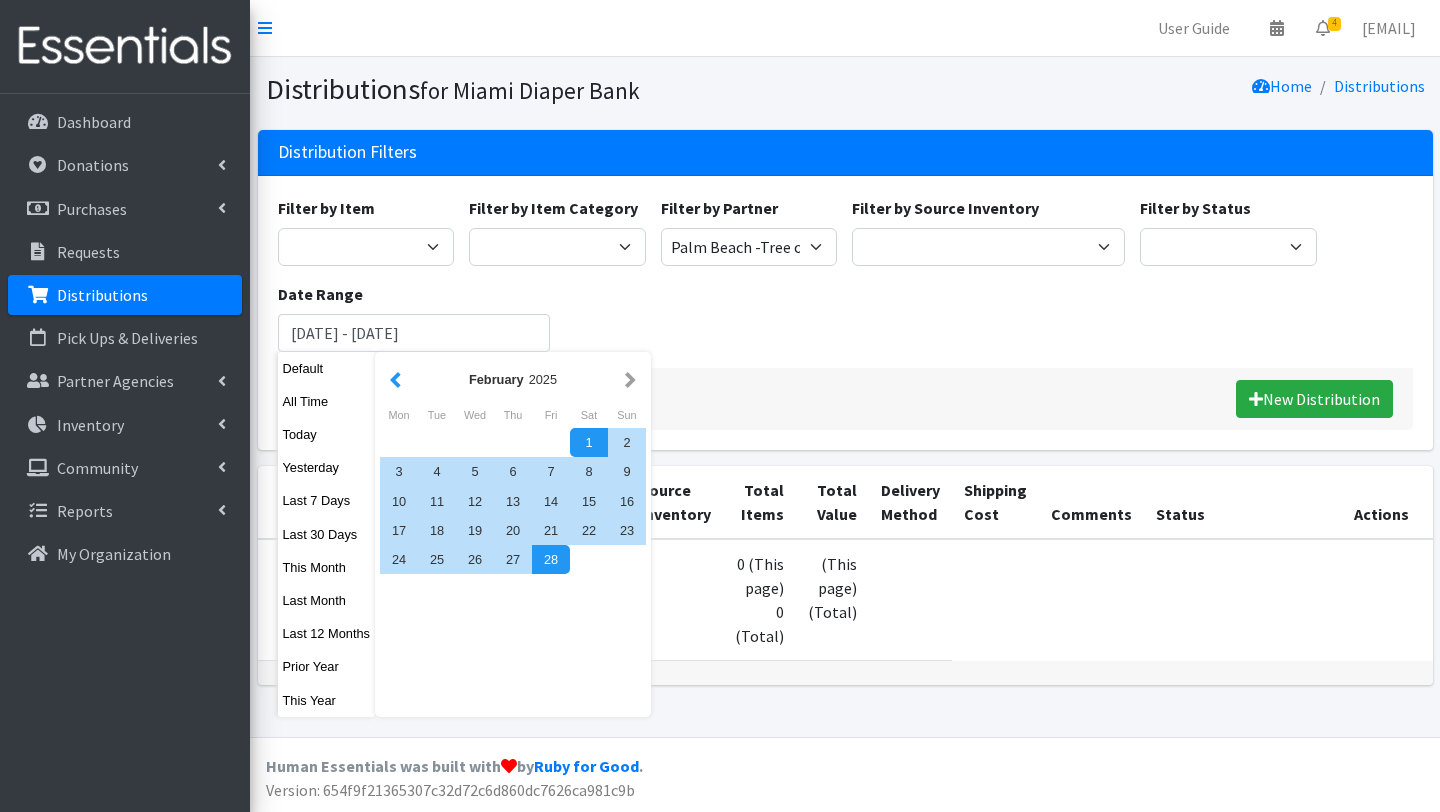 click at bounding box center [395, 379] 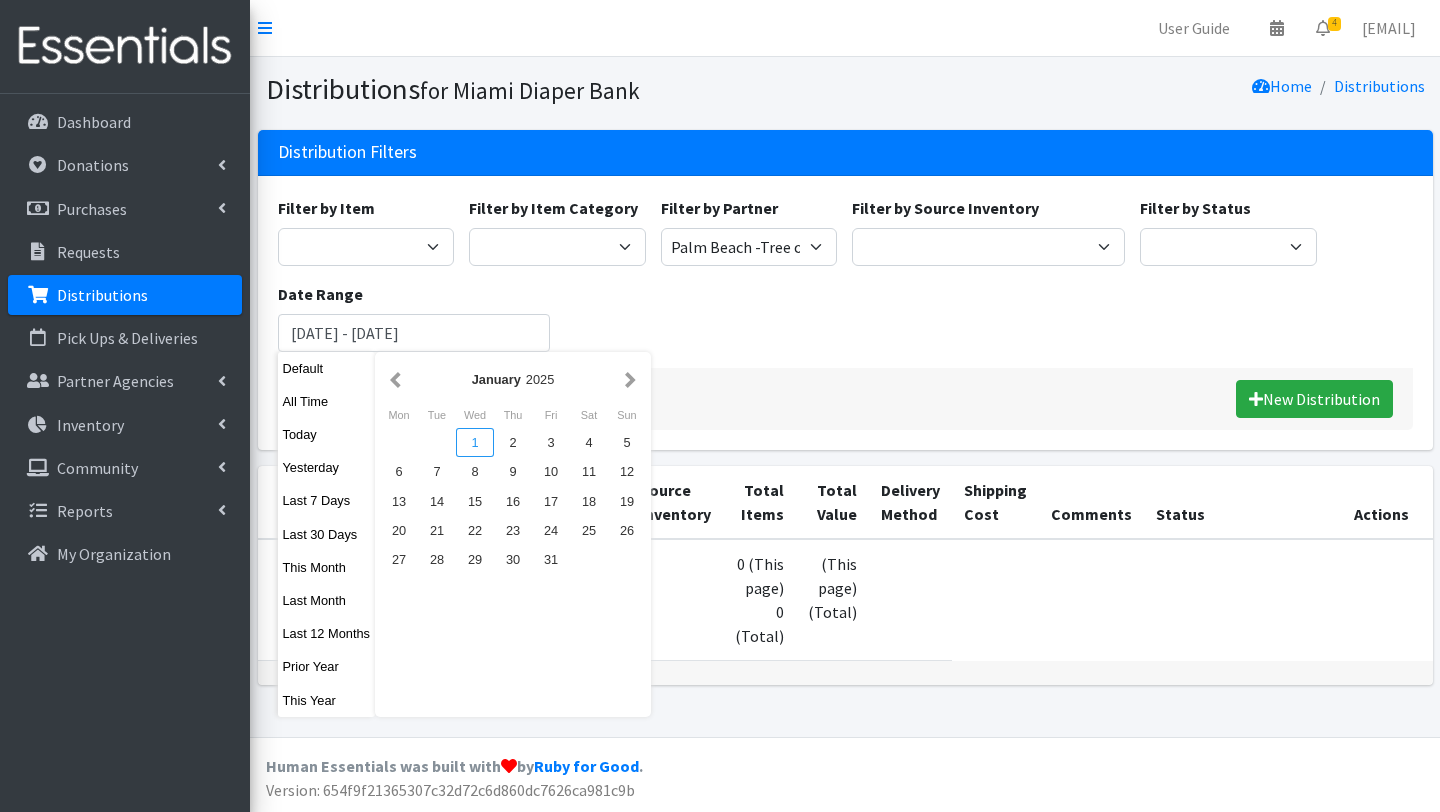 click on "1" at bounding box center (475, 442) 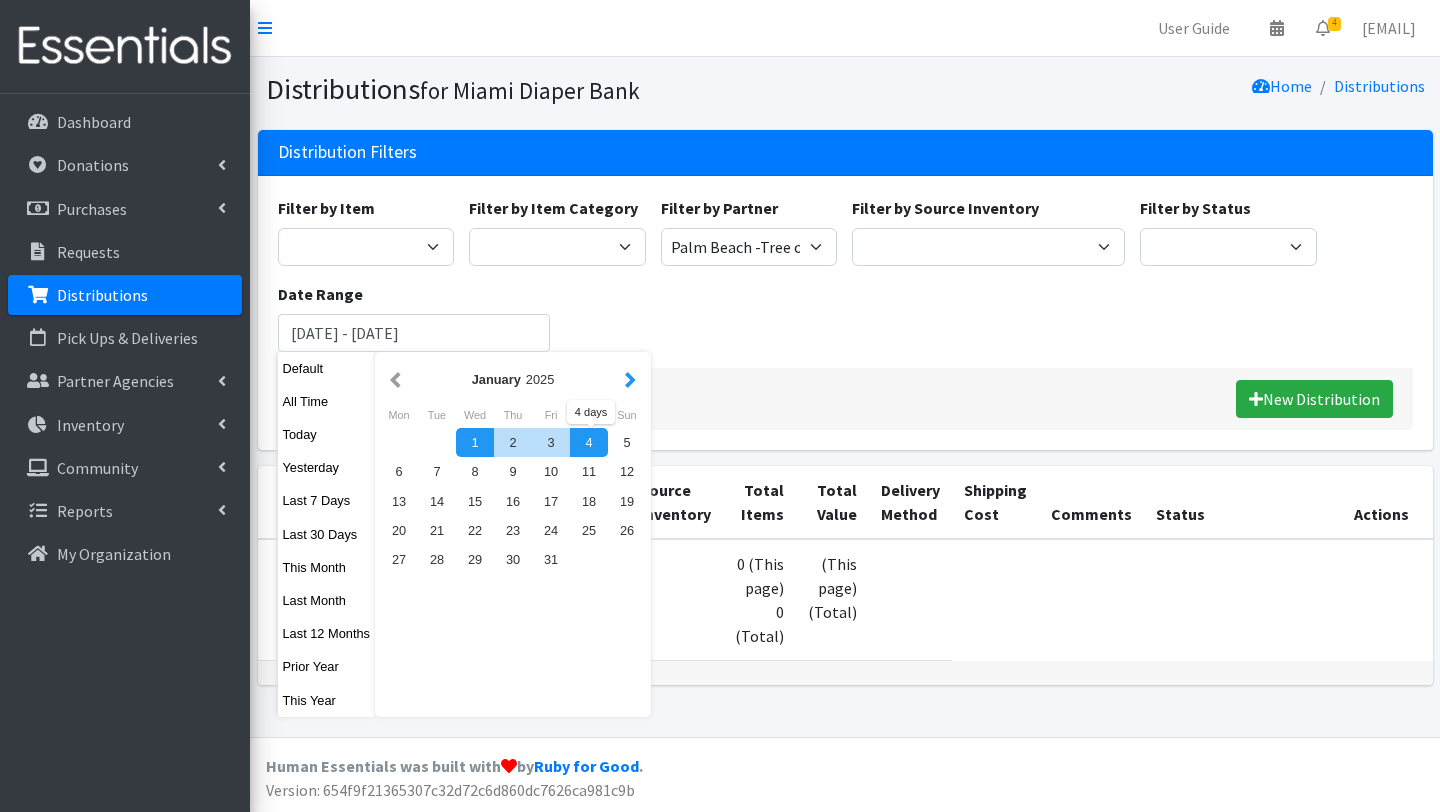 click at bounding box center [630, 379] 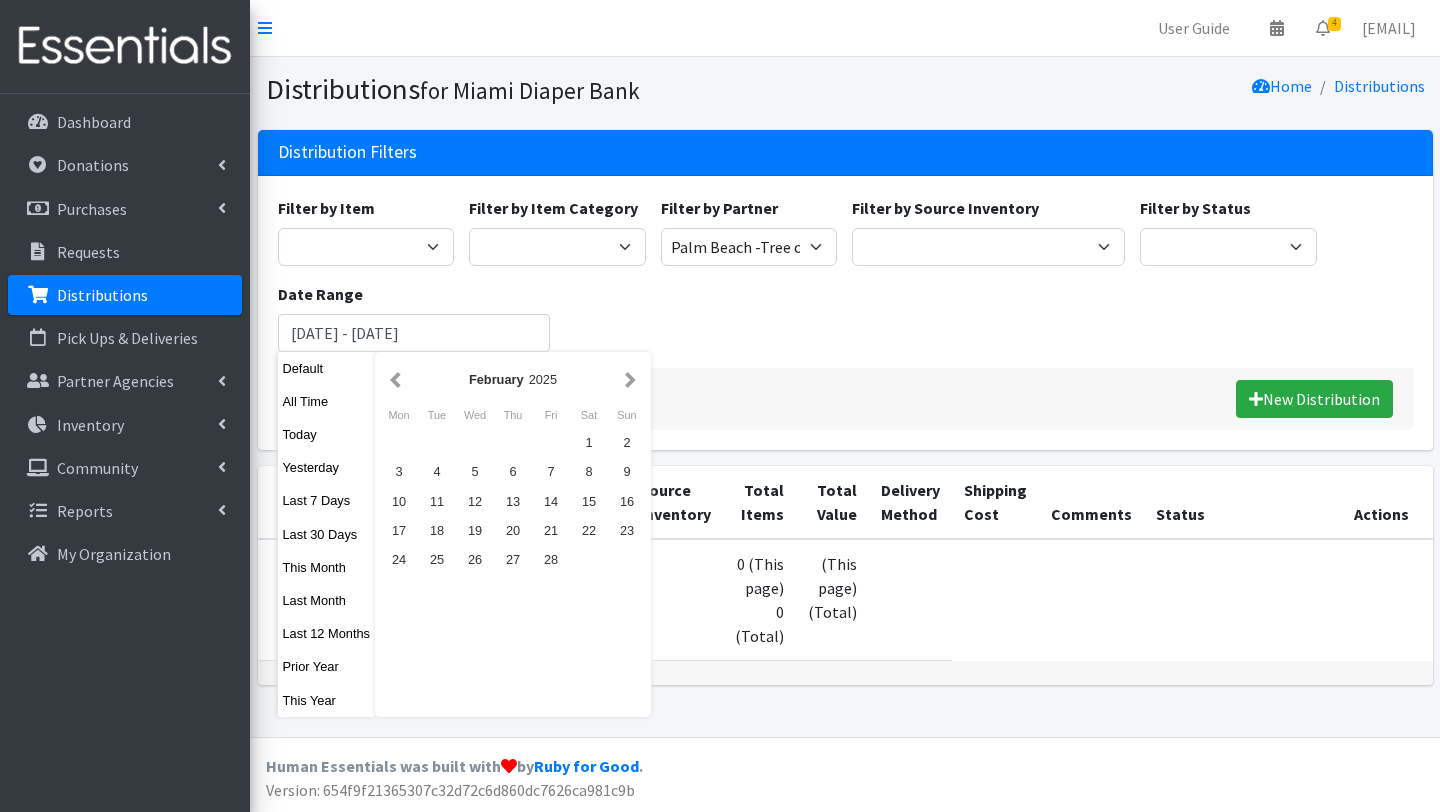click at bounding box center [630, 379] 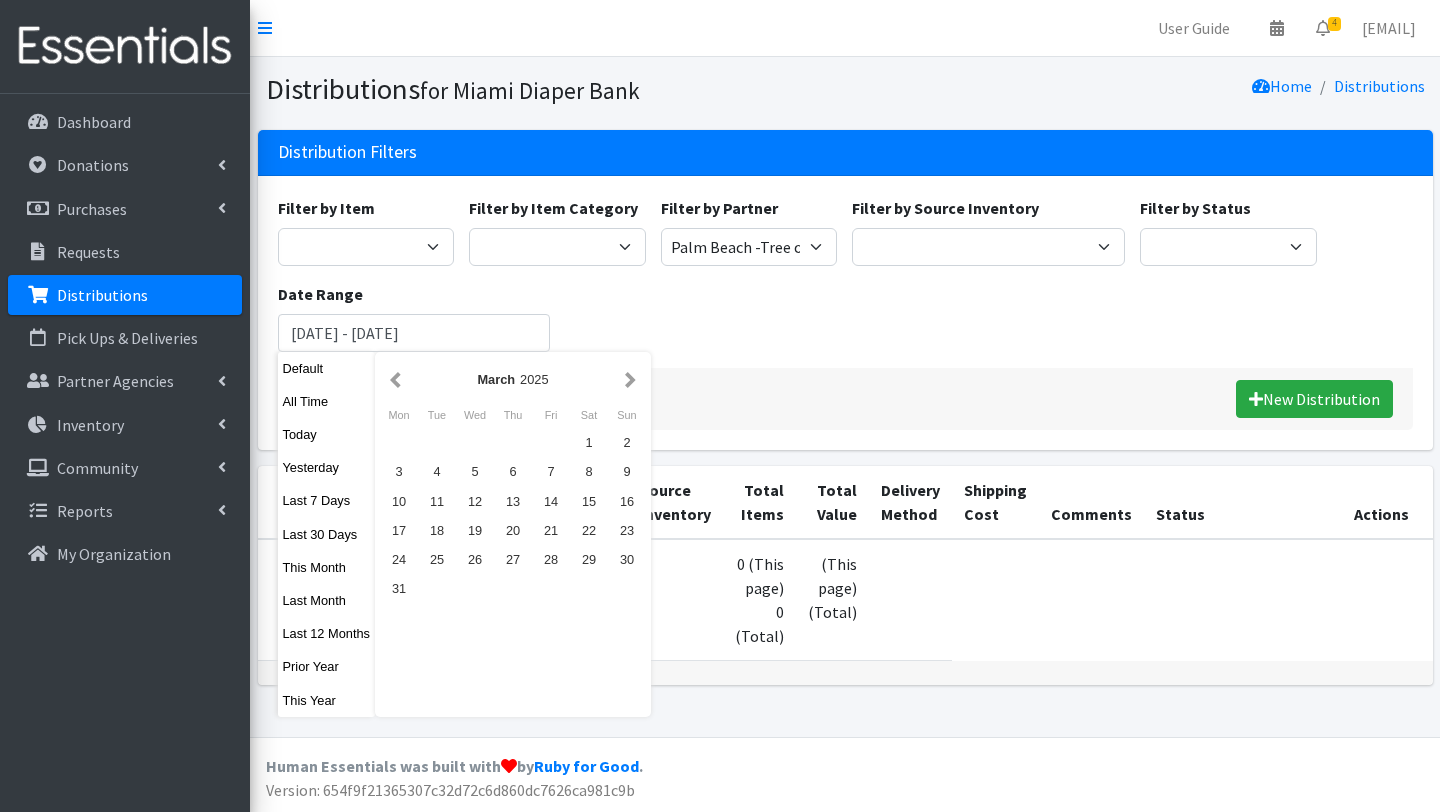 click at bounding box center [630, 379] 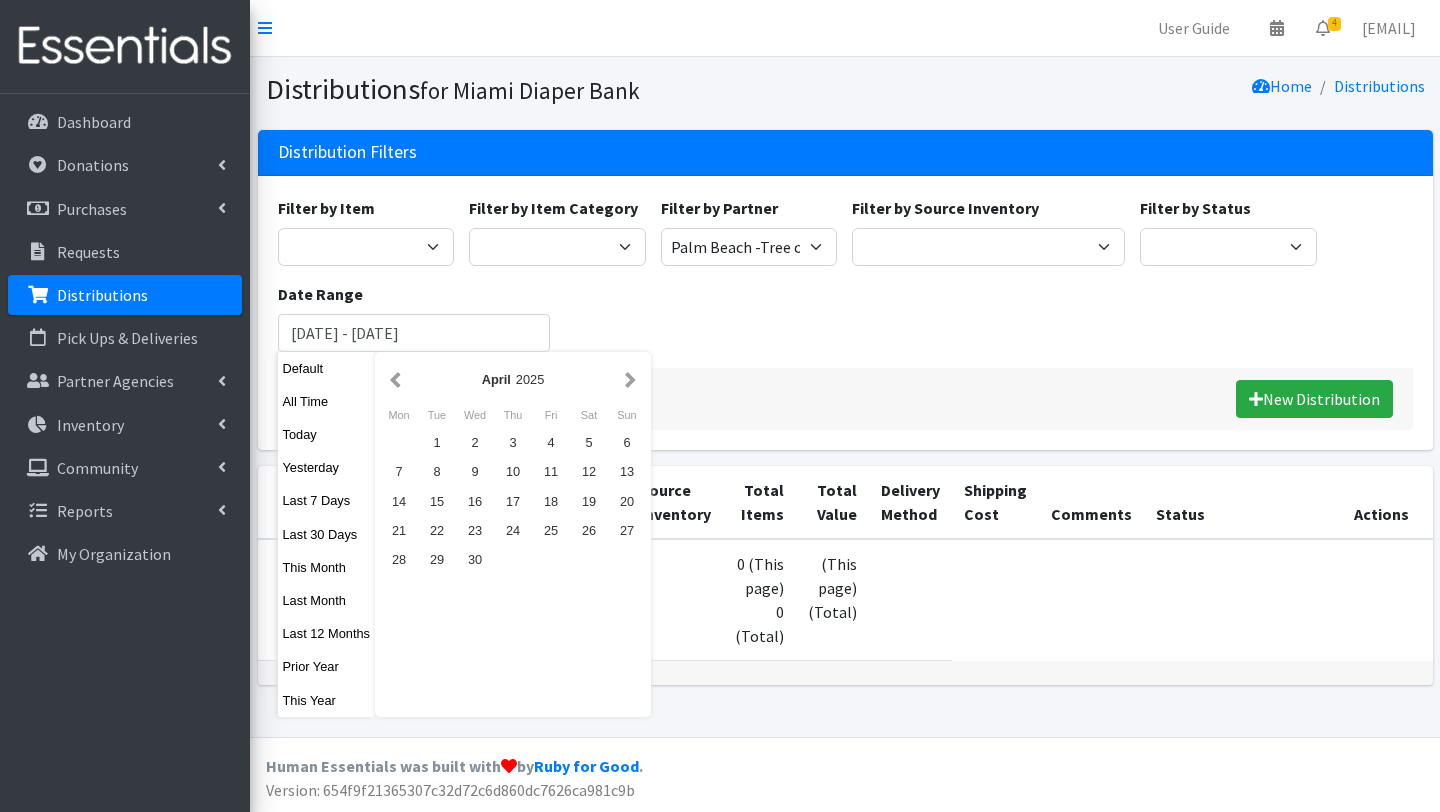click at bounding box center (630, 379) 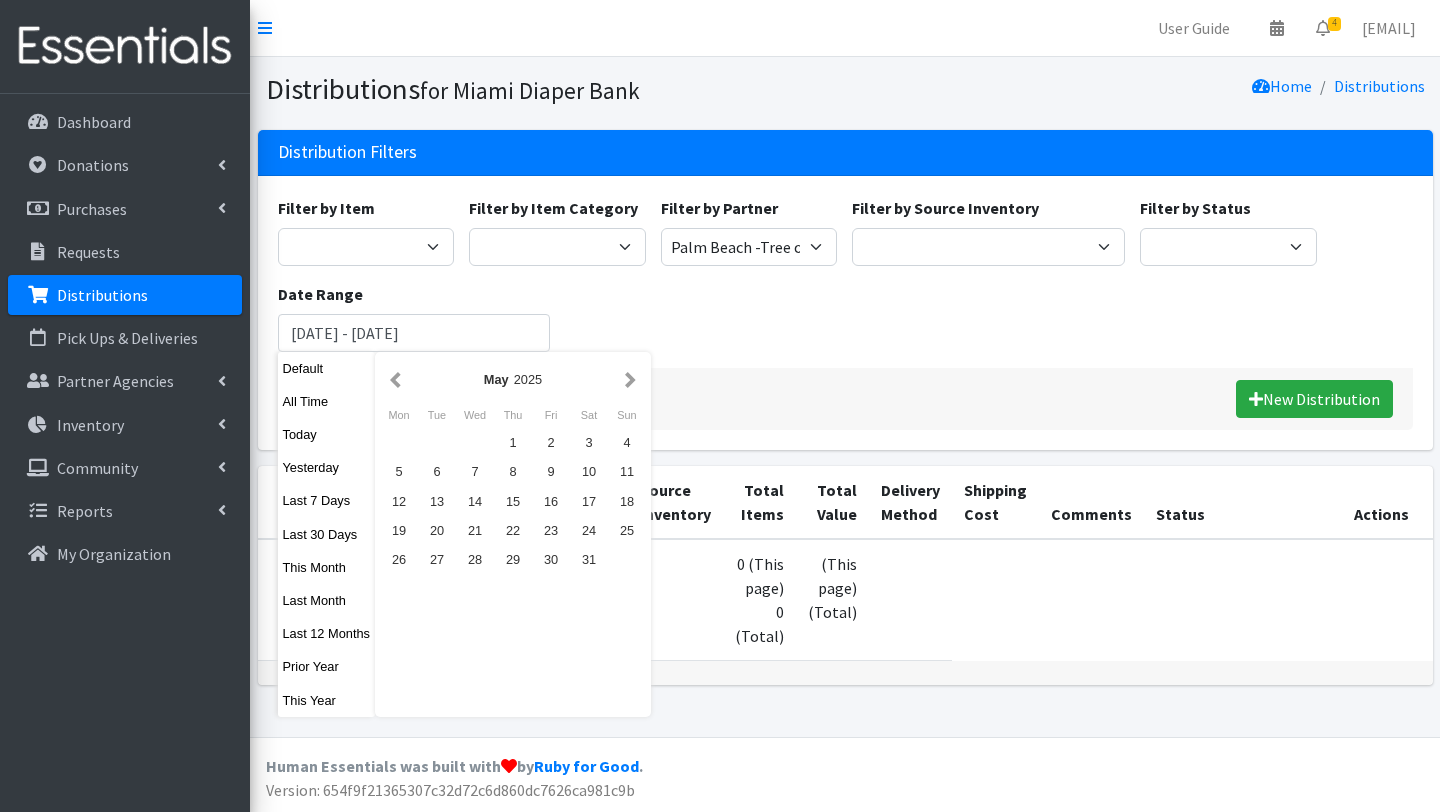 click at bounding box center (630, 379) 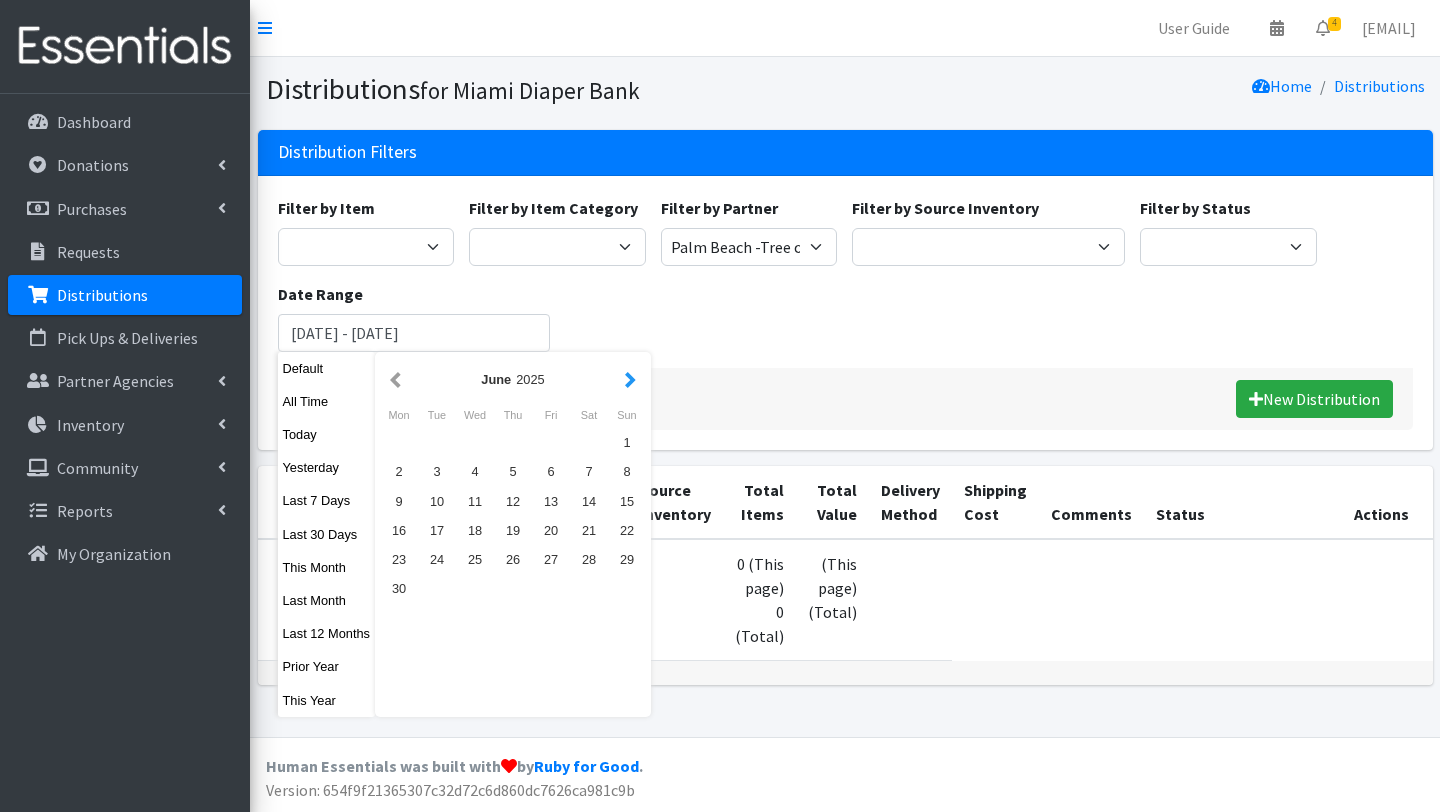 click at bounding box center [630, 379] 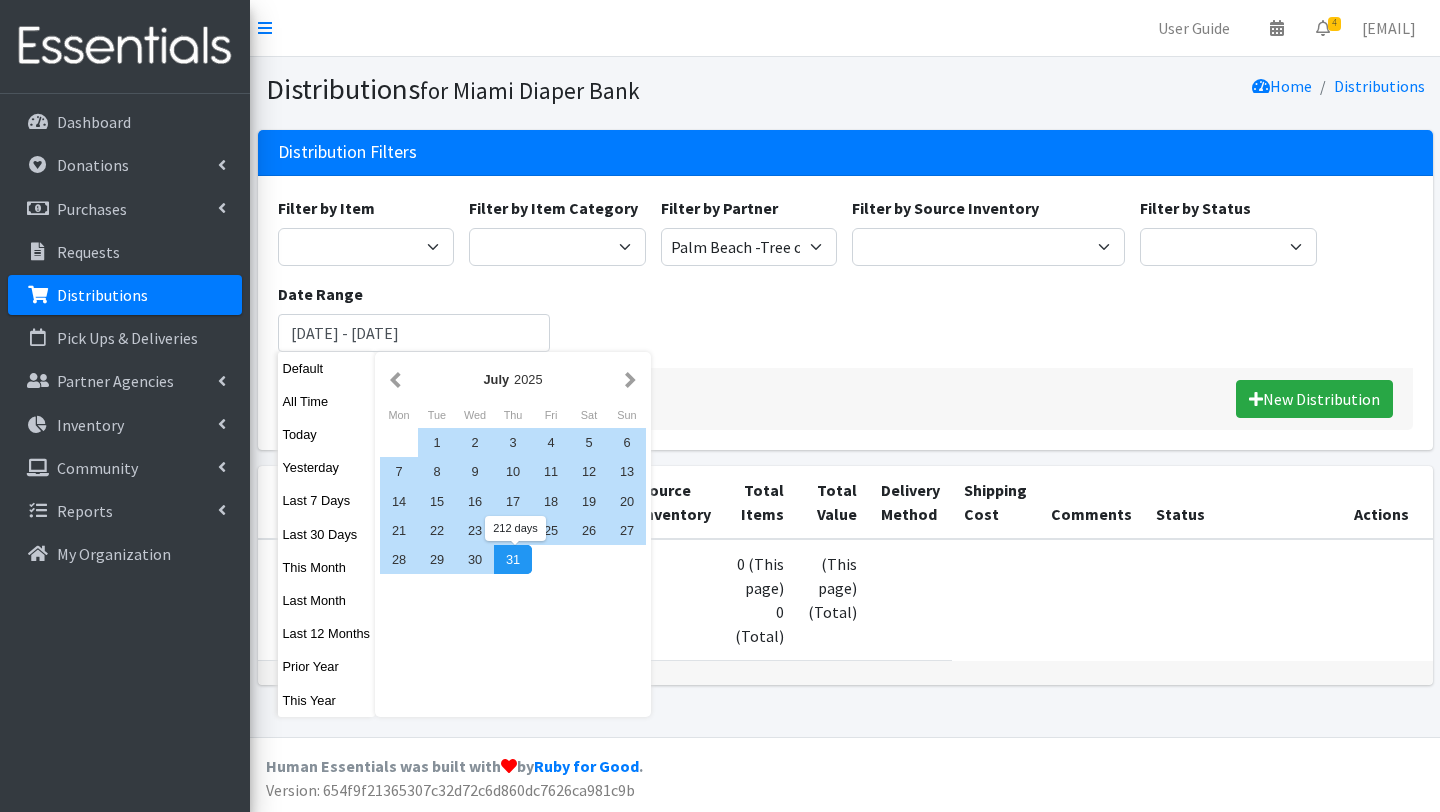 click on "31" at bounding box center (513, 559) 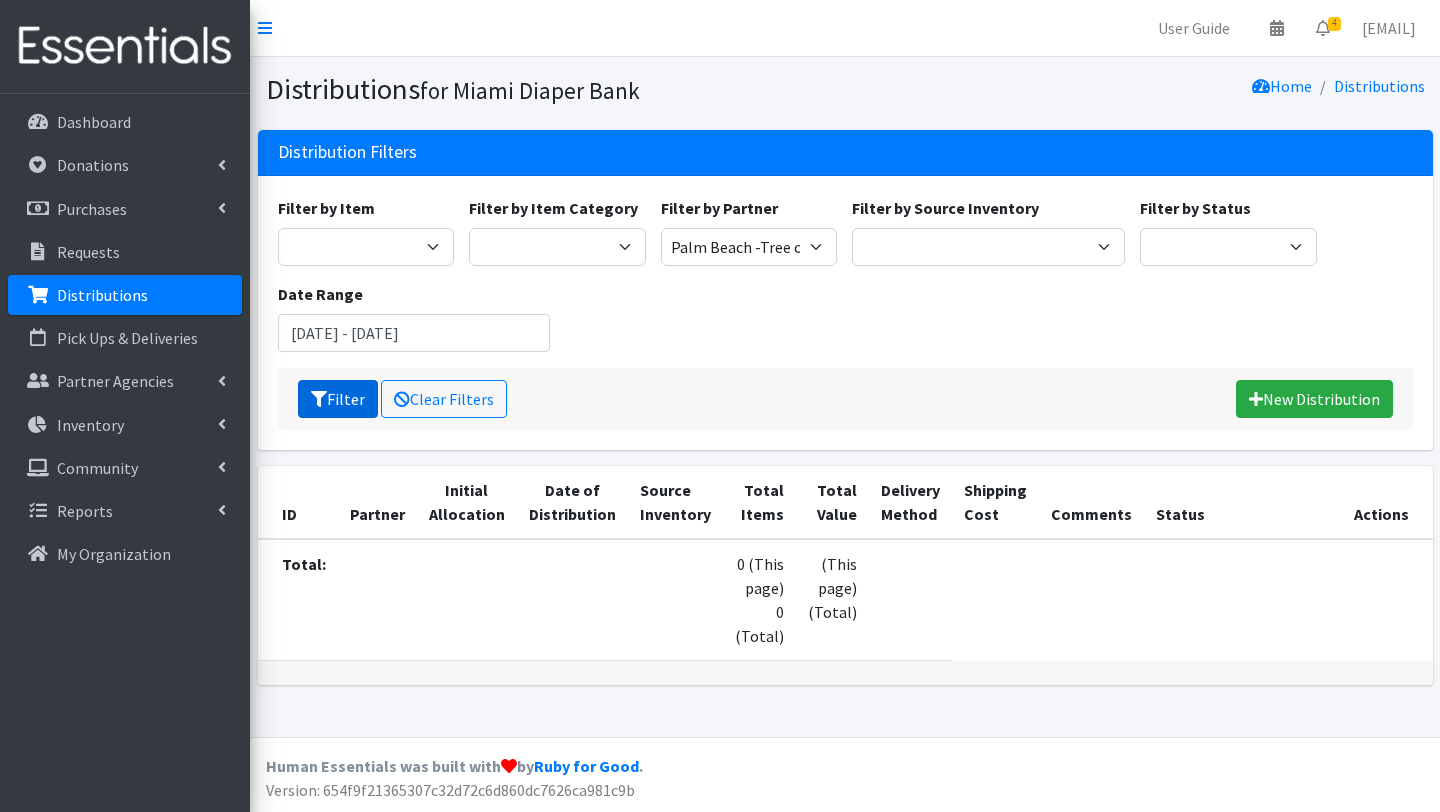 click on "Filter" at bounding box center [338, 399] 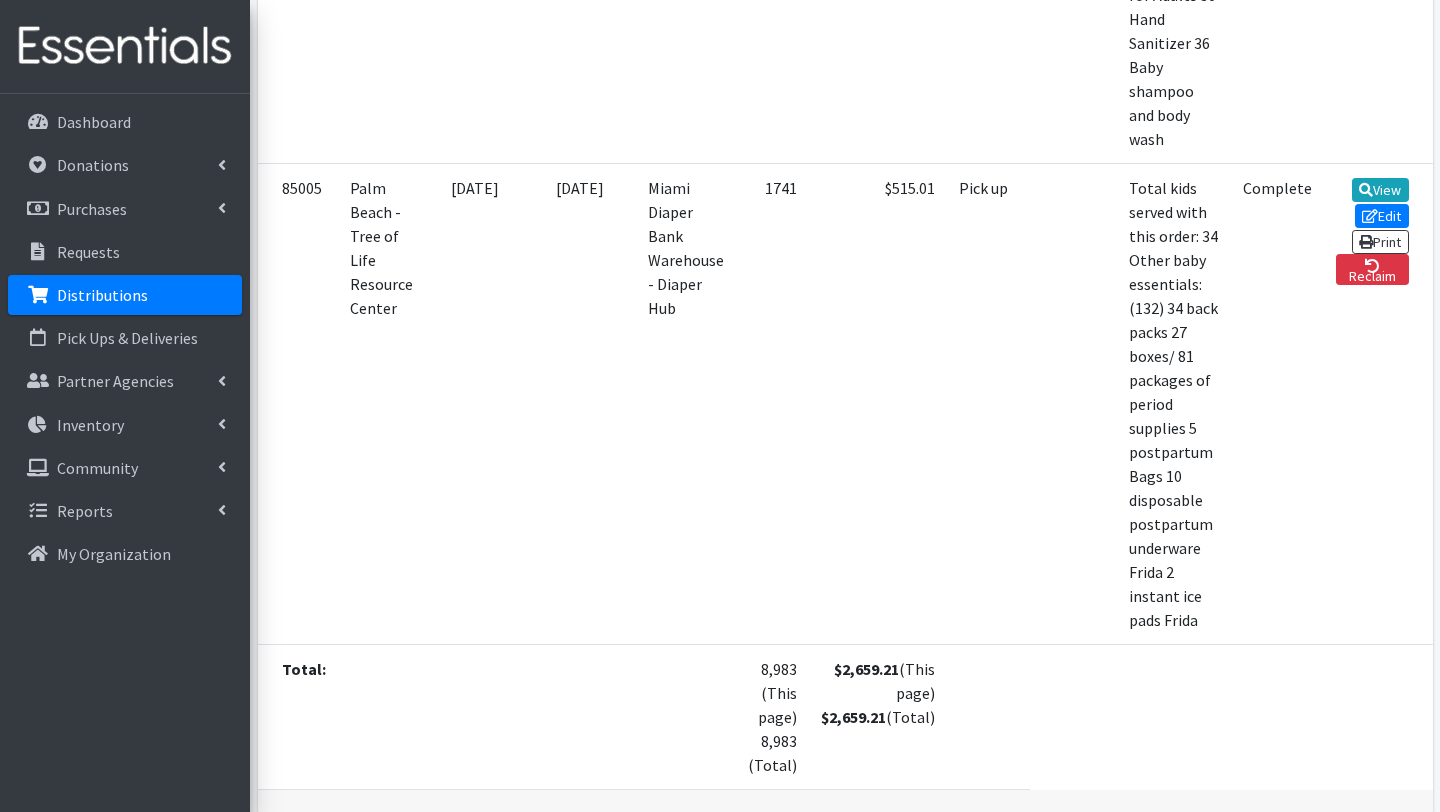 scroll, scrollTop: 1780, scrollLeft: 0, axis: vertical 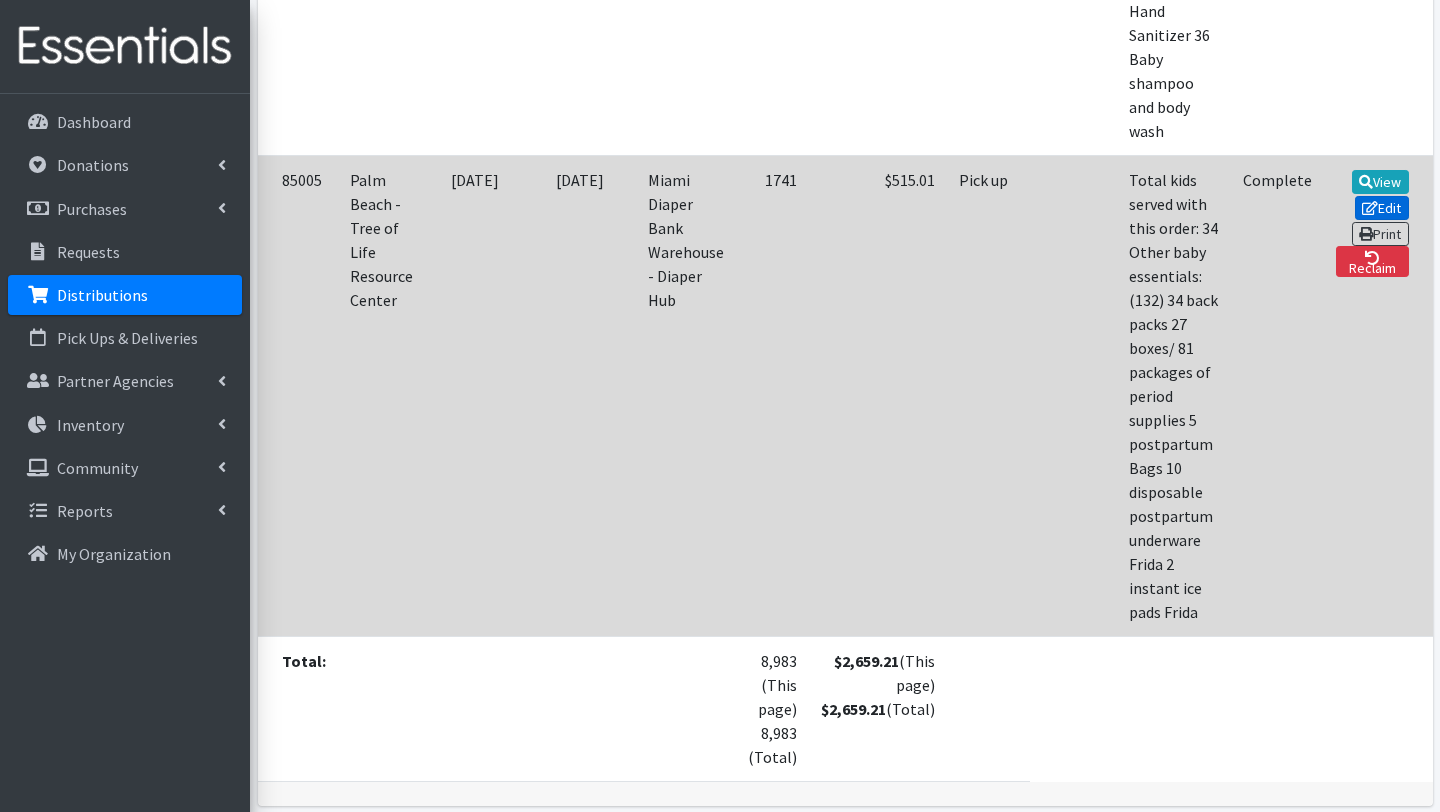 click on "Edit" at bounding box center [1382, 208] 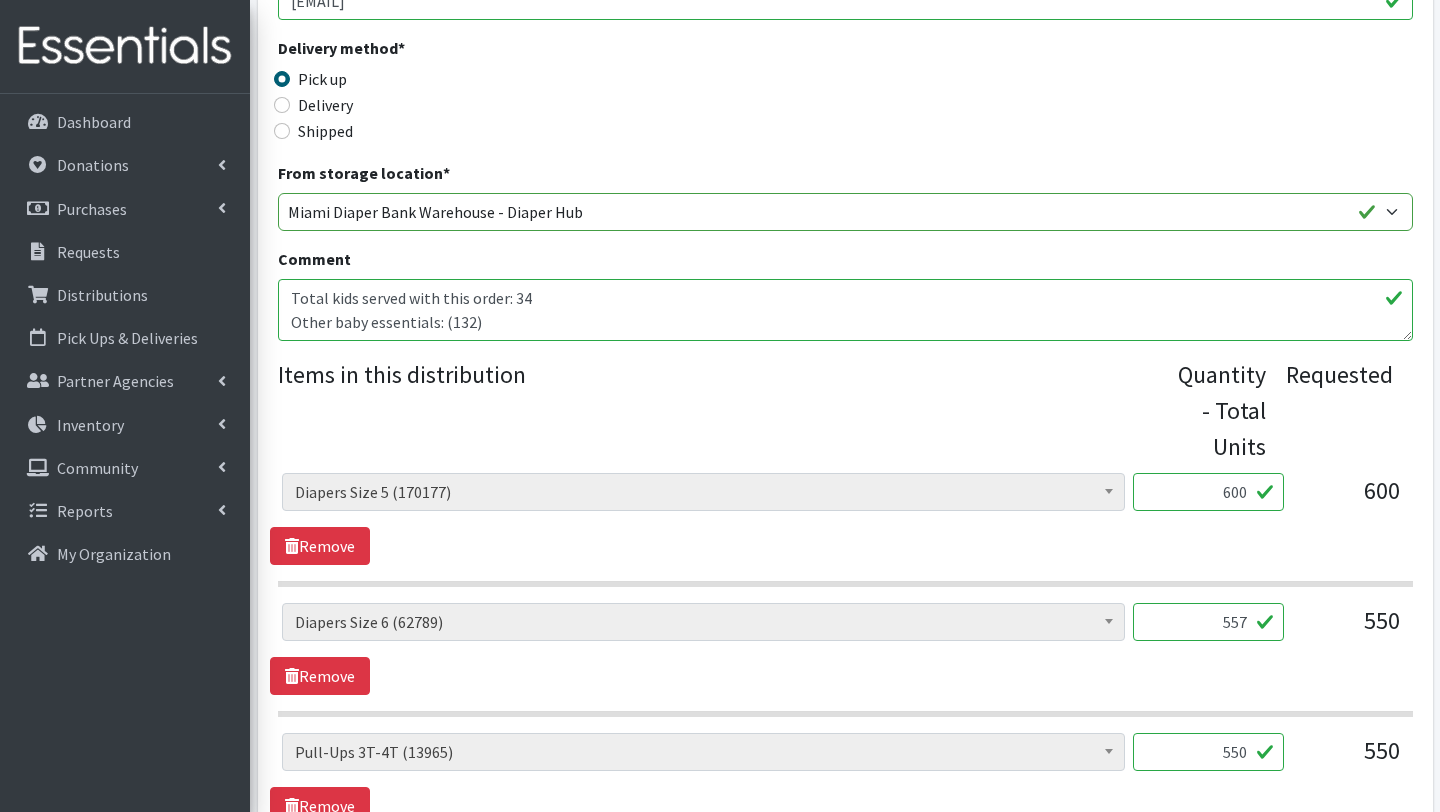 scroll, scrollTop: 513, scrollLeft: 0, axis: vertical 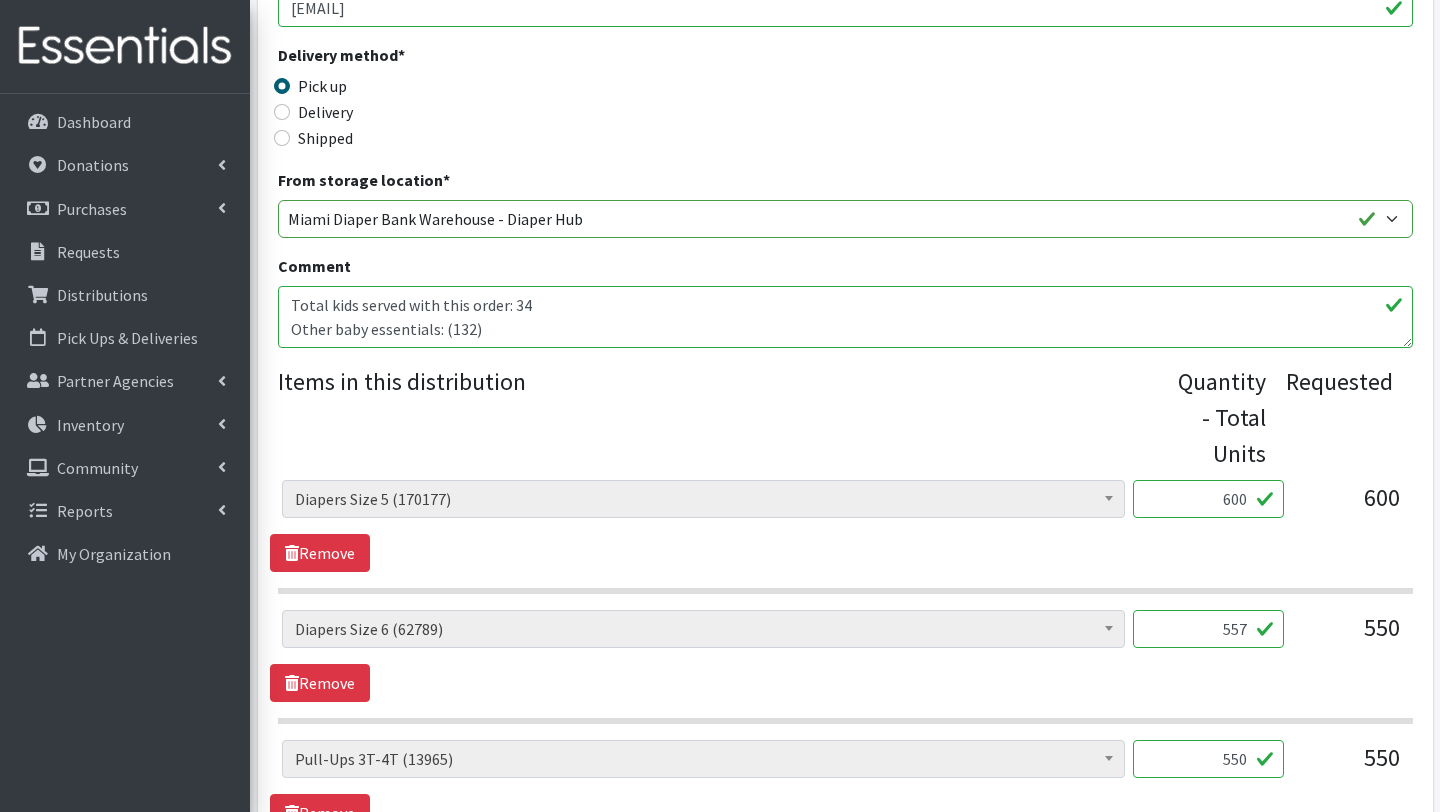 click on "Total kids served with this order: 34
Other baby essentials: (132)
34 back packs
27 boxes/ 81 packages of period supplies
5 postpartum Bags
10 disposable postpartum underware Frida
2 instant ice pads Frida" at bounding box center (845, 317) 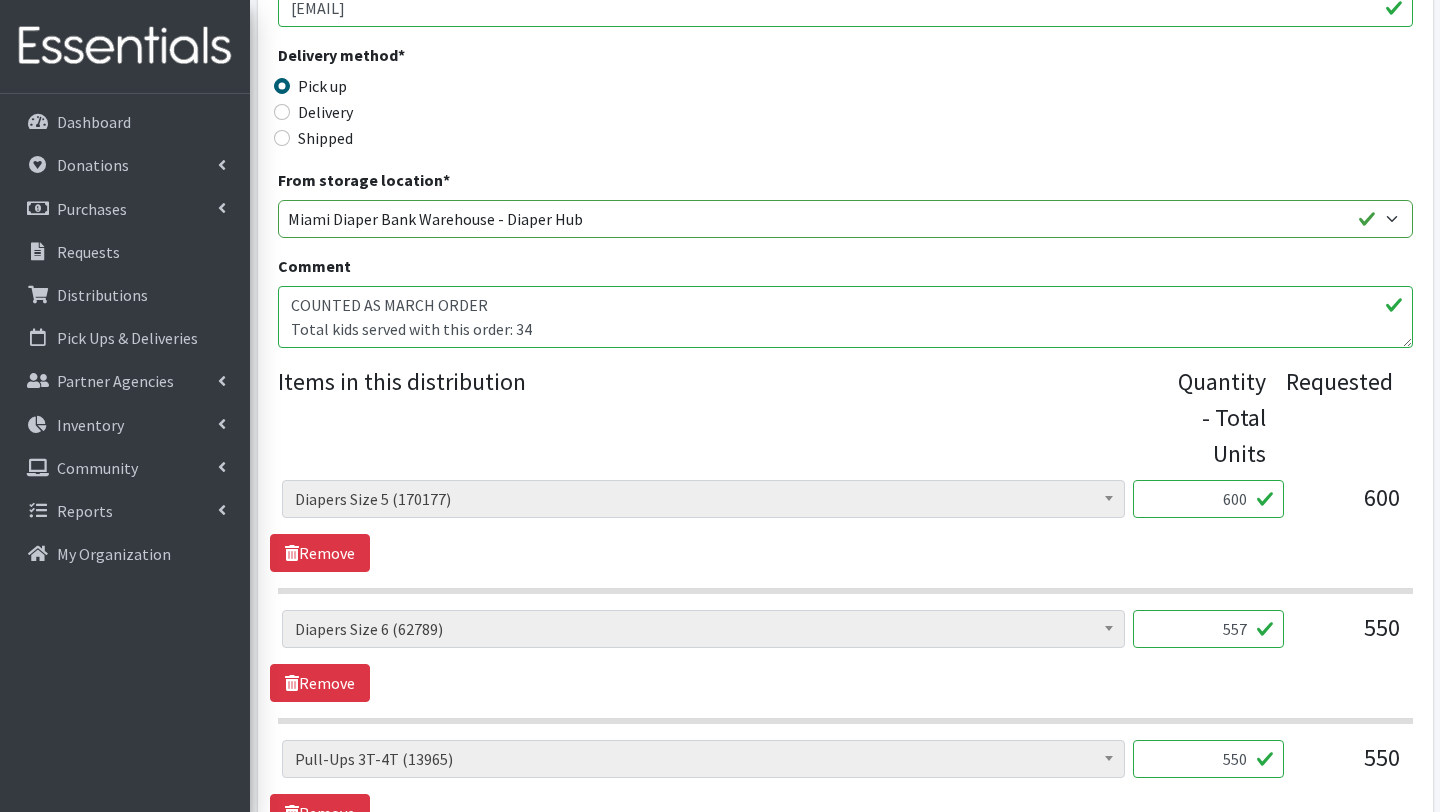 click on "Total kids served with this order: 34
Other baby essentials: (132)
34 back packs
27 boxes/ 81 packages of period supplies
5 postpartum Bags
10 disposable postpartum underware Frida
2 instant ice pads Frida" at bounding box center (845, 317) 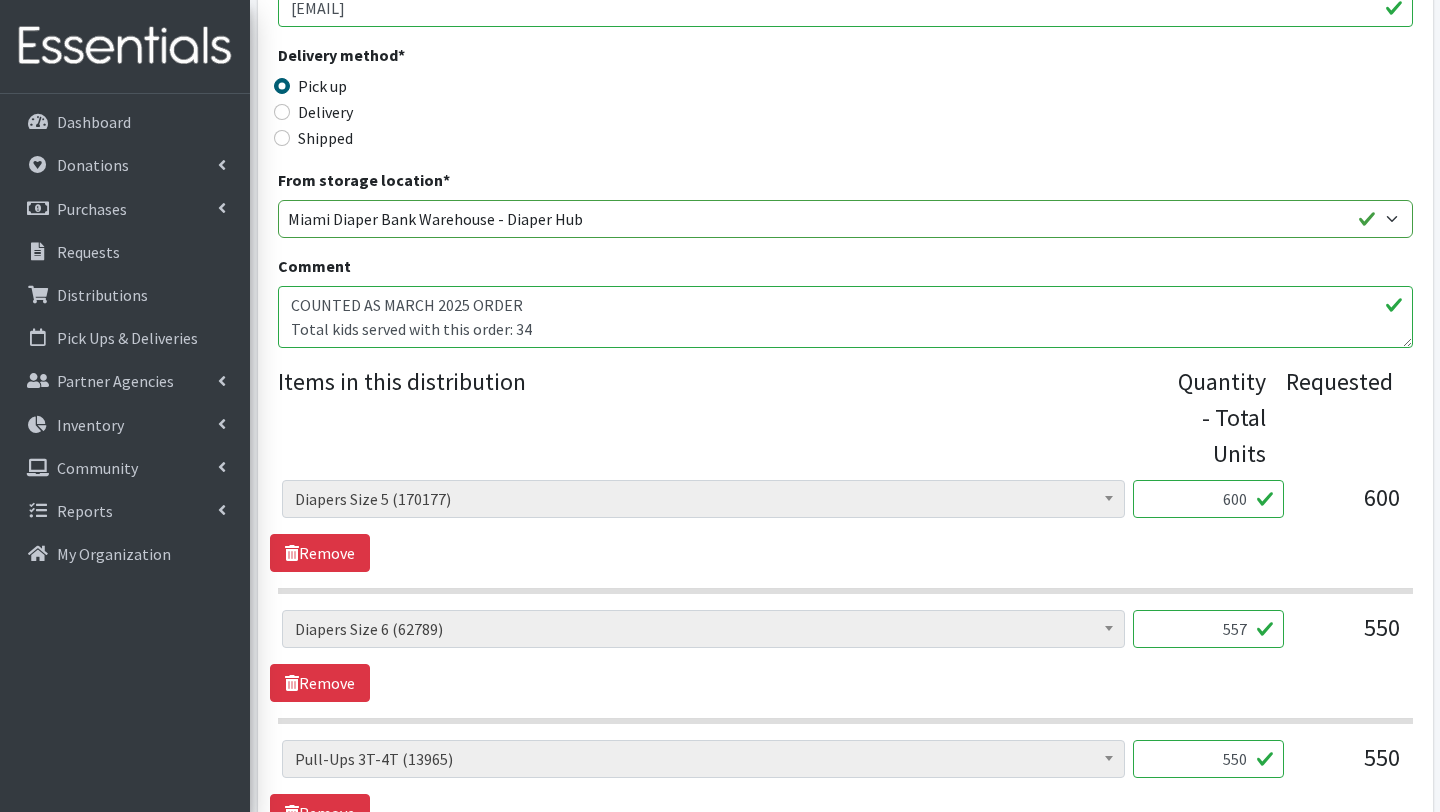 type on "COUNTED AS MARCH 2025 ORDER
Total kids served with this order: 34
Other baby essentials: (132)
34 back packs
27 boxes/ 81 packages of period supplies
5 postpartum Bags
10 disposable postpartum underware Frida
2 instant ice pads Frida" 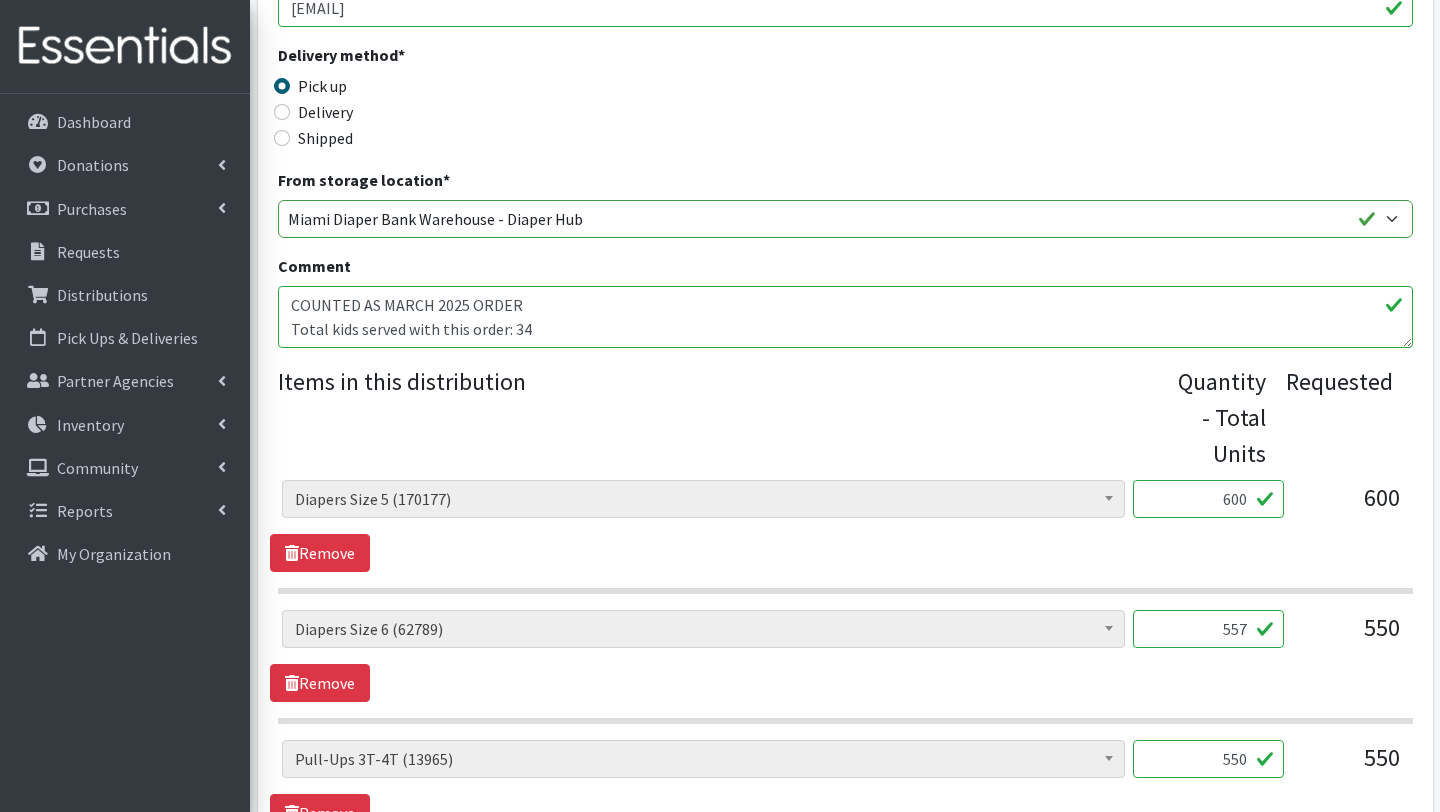 click on "Items in this distribution" at bounding box center [728, 414] 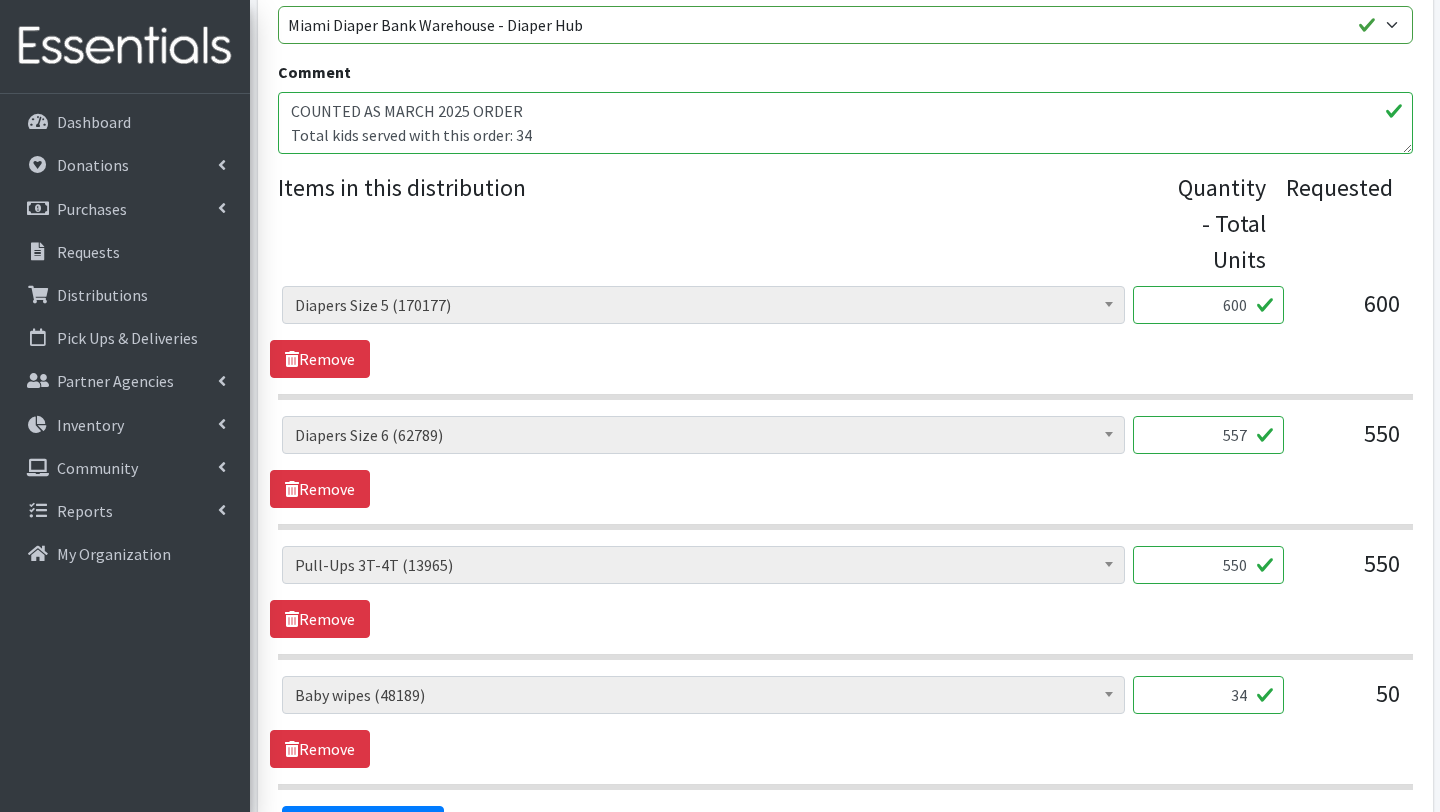 scroll, scrollTop: 943, scrollLeft: 0, axis: vertical 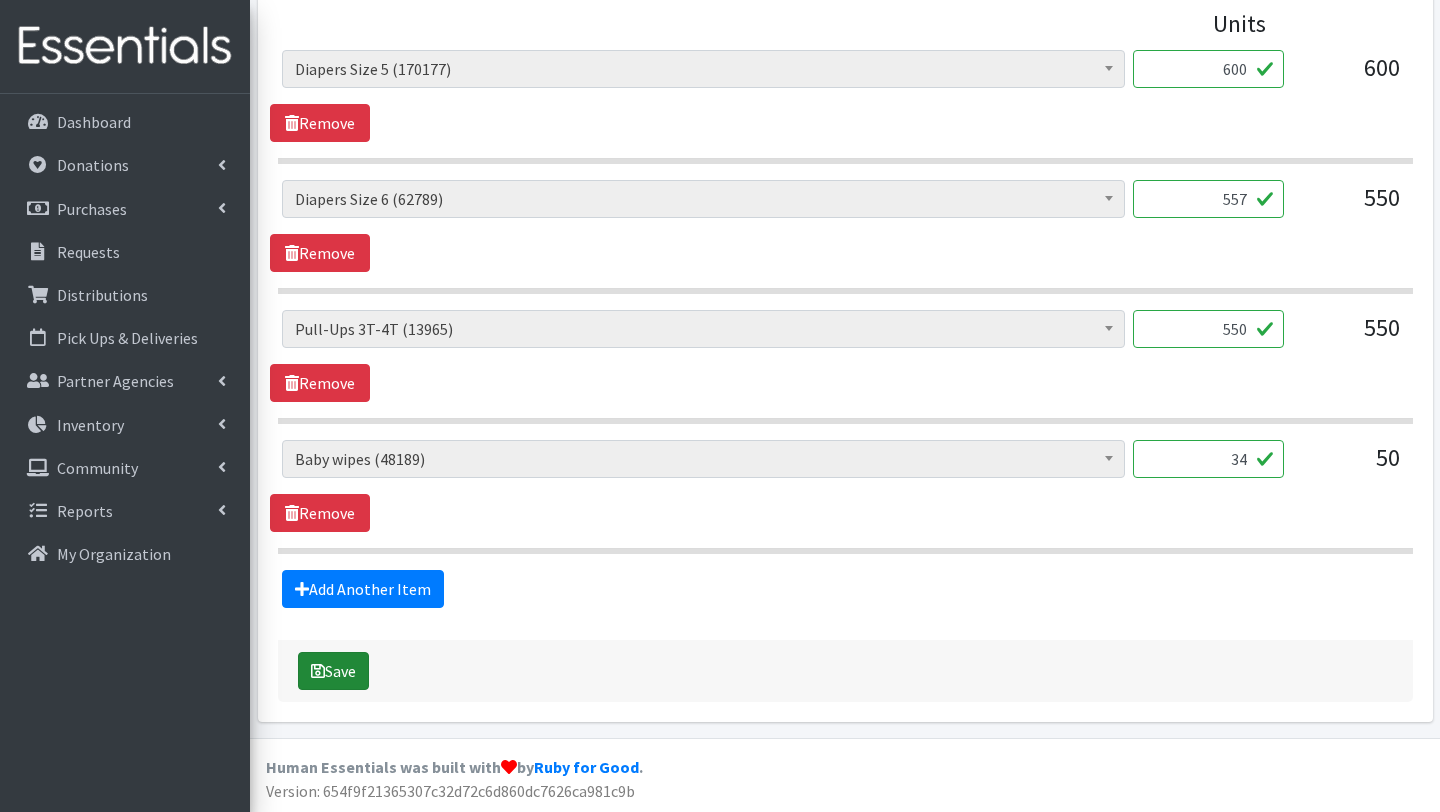 click on "Save" at bounding box center [333, 671] 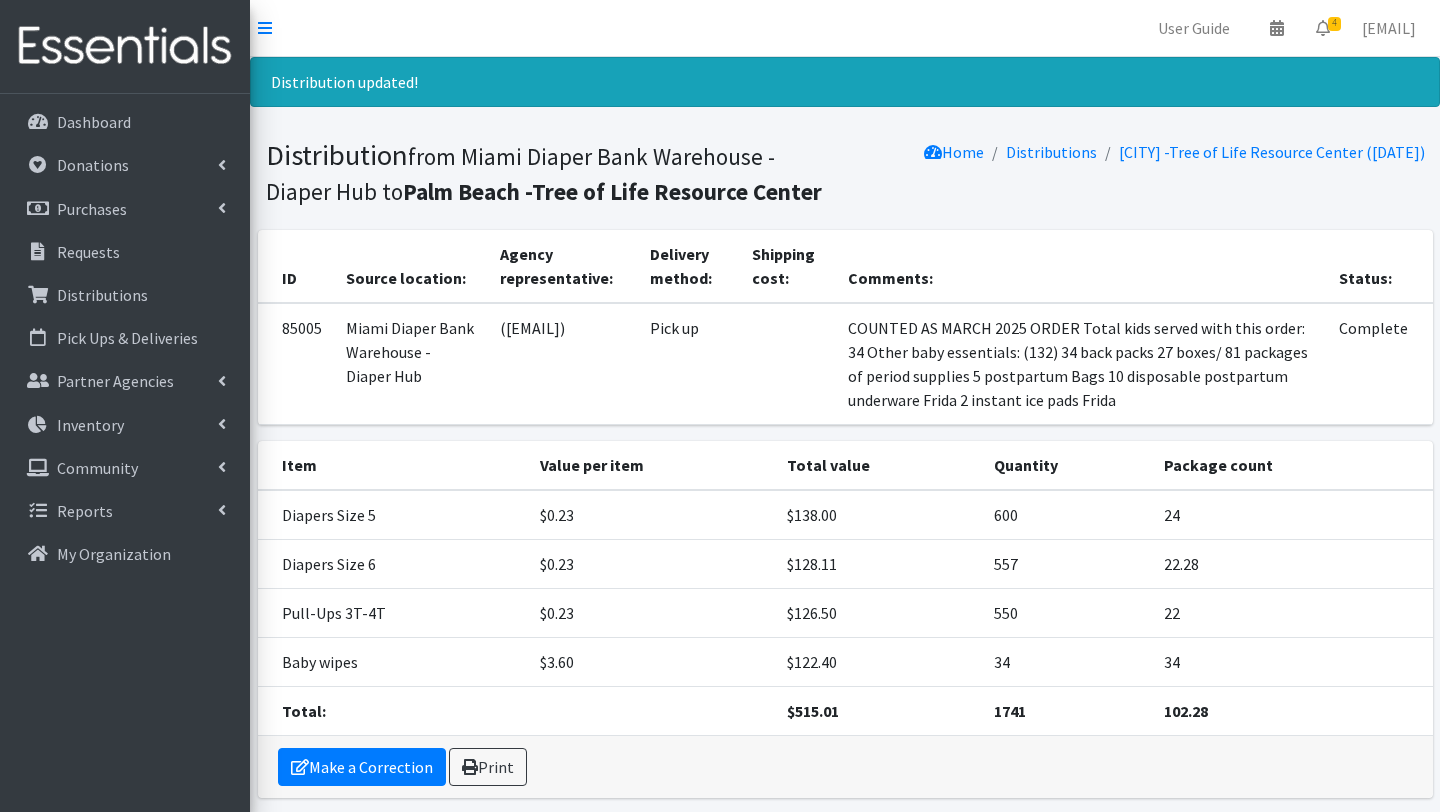 scroll, scrollTop: 0, scrollLeft: 0, axis: both 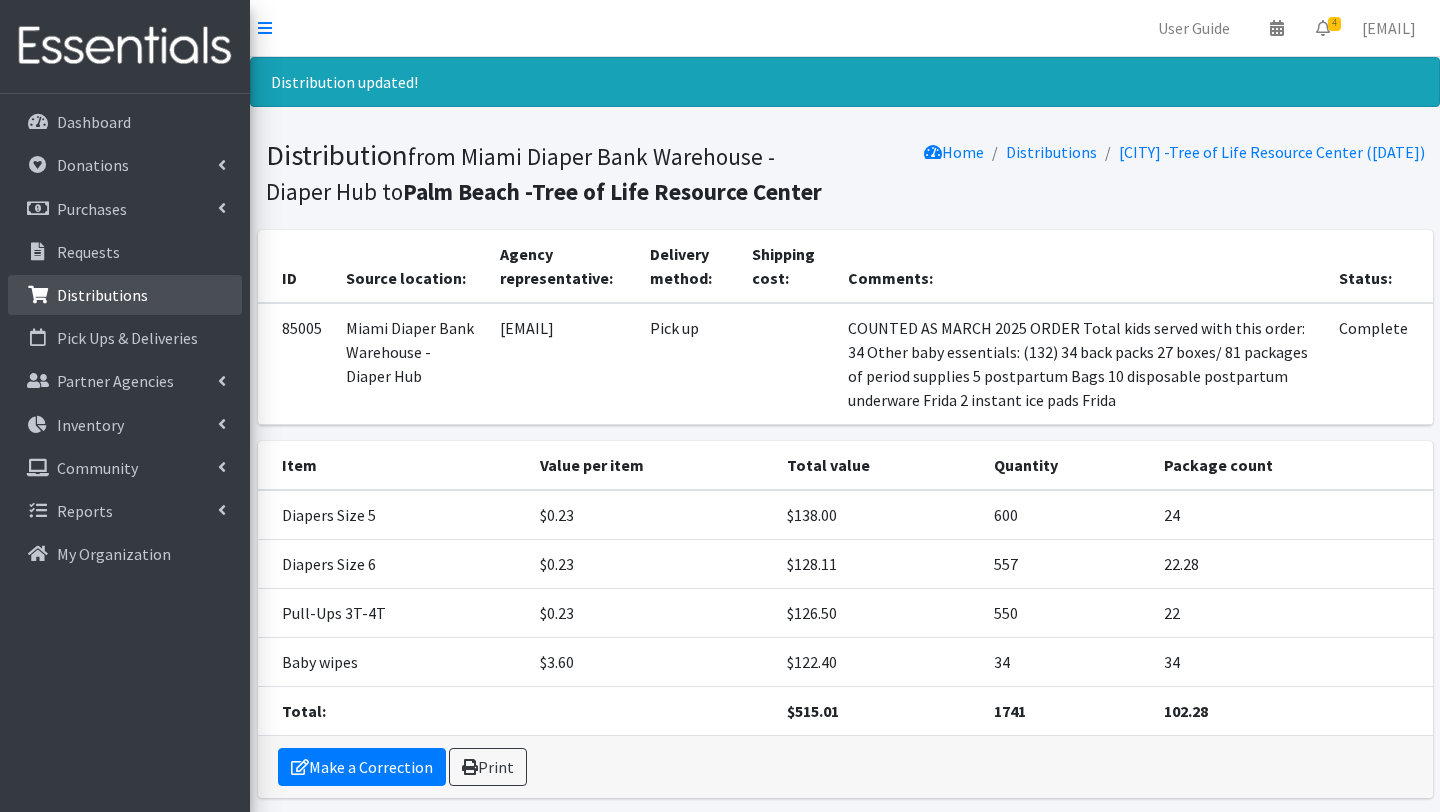 click on "Distributions" at bounding box center (102, 295) 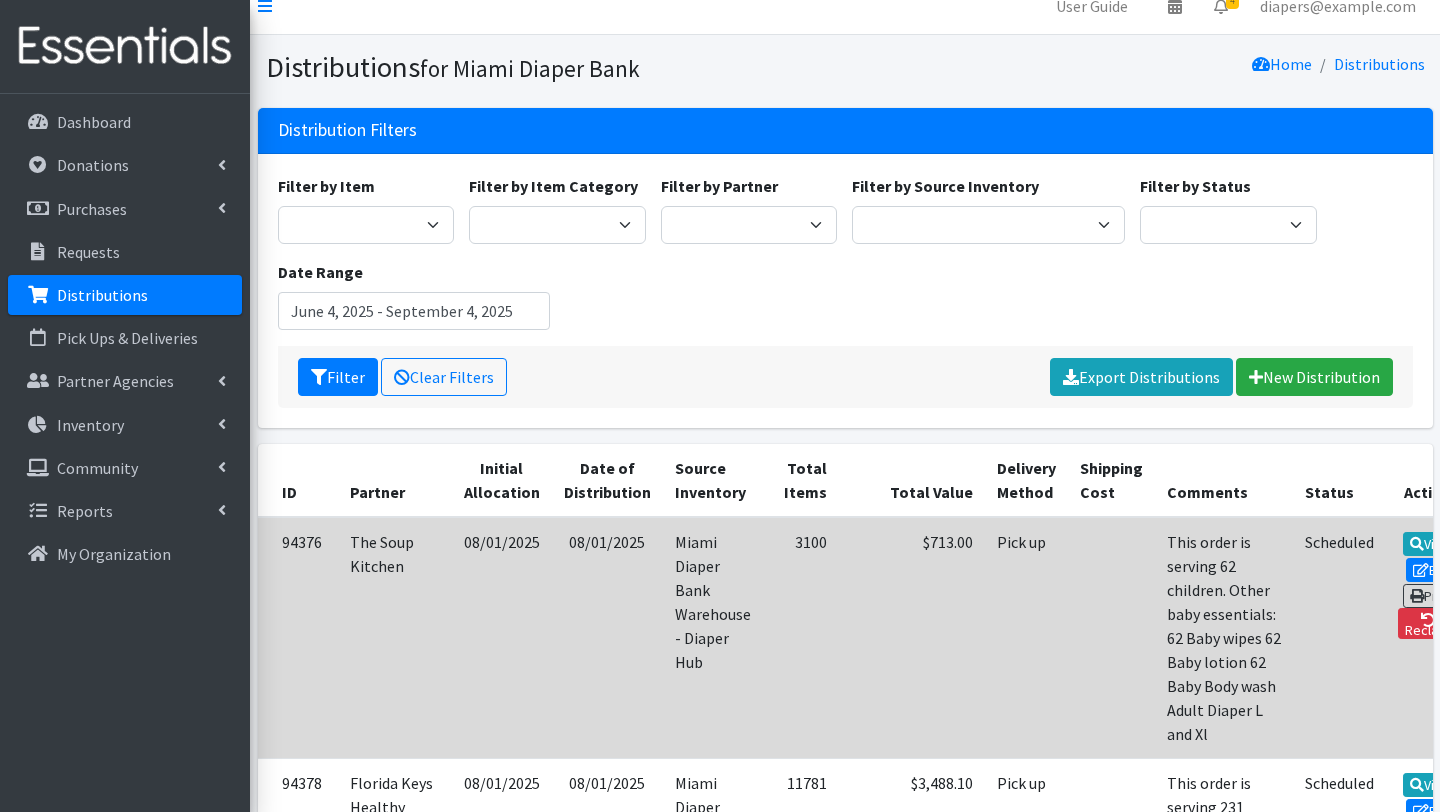 scroll, scrollTop: 0, scrollLeft: 0, axis: both 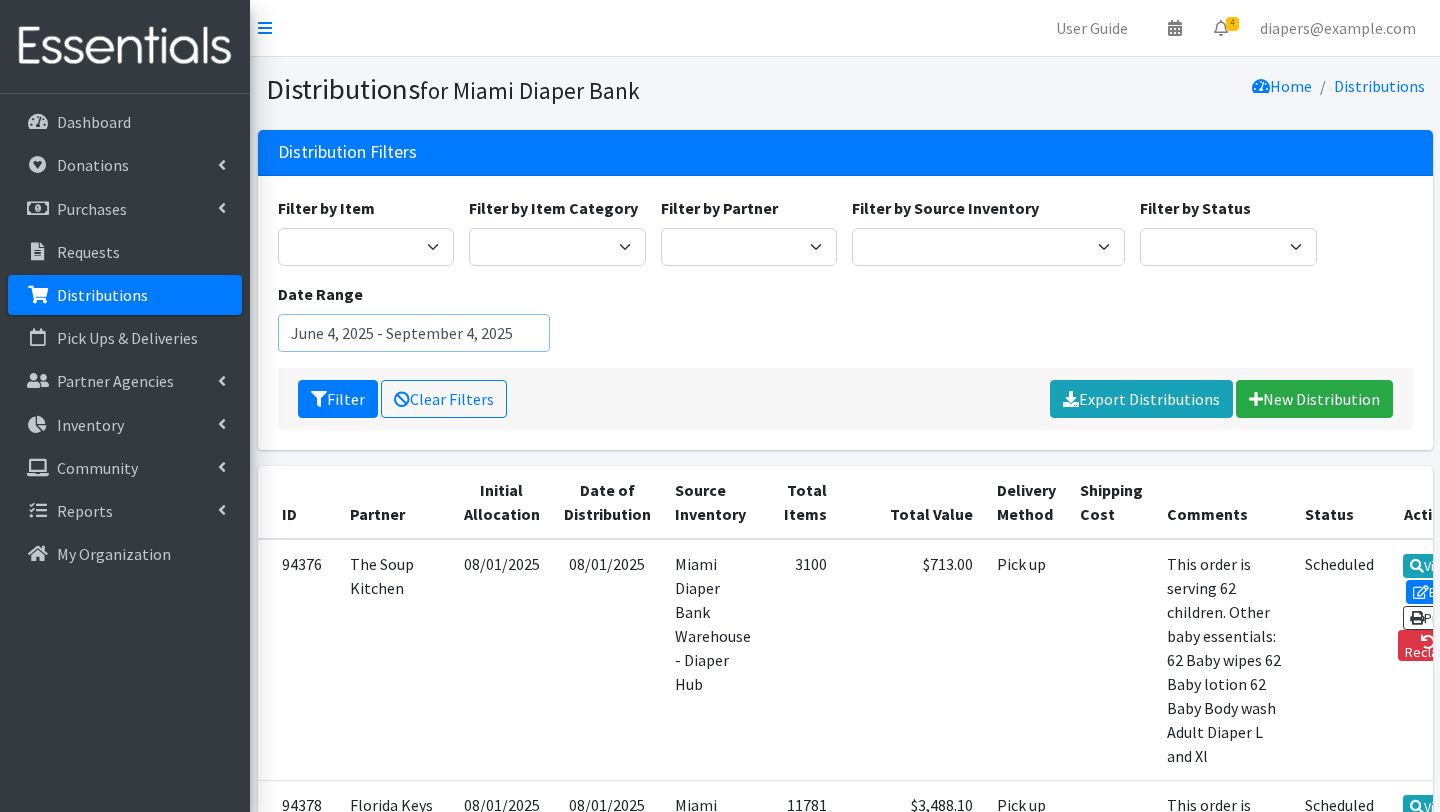click on "June 4, 2025 - September 4, 2025" at bounding box center (414, 333) 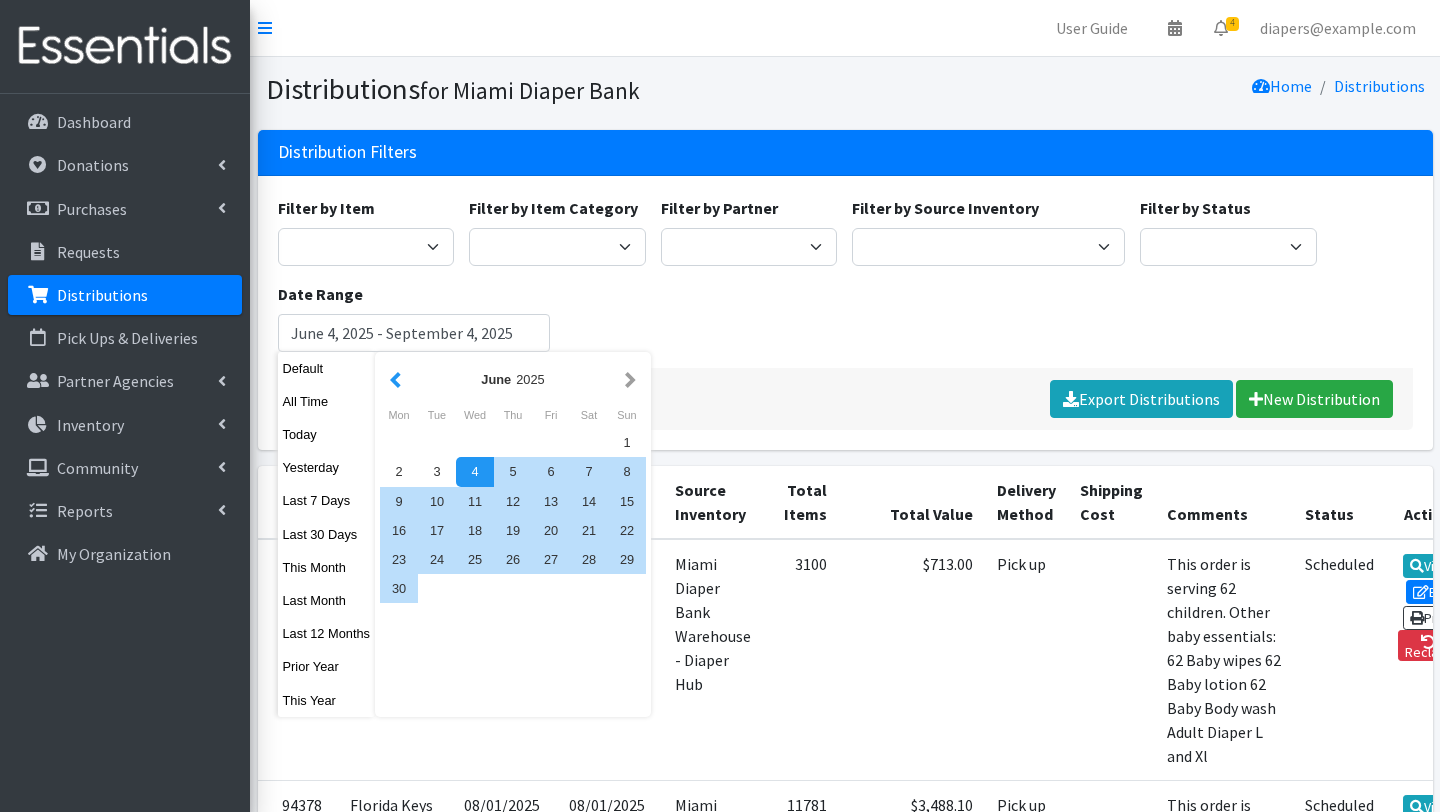 click at bounding box center (395, 379) 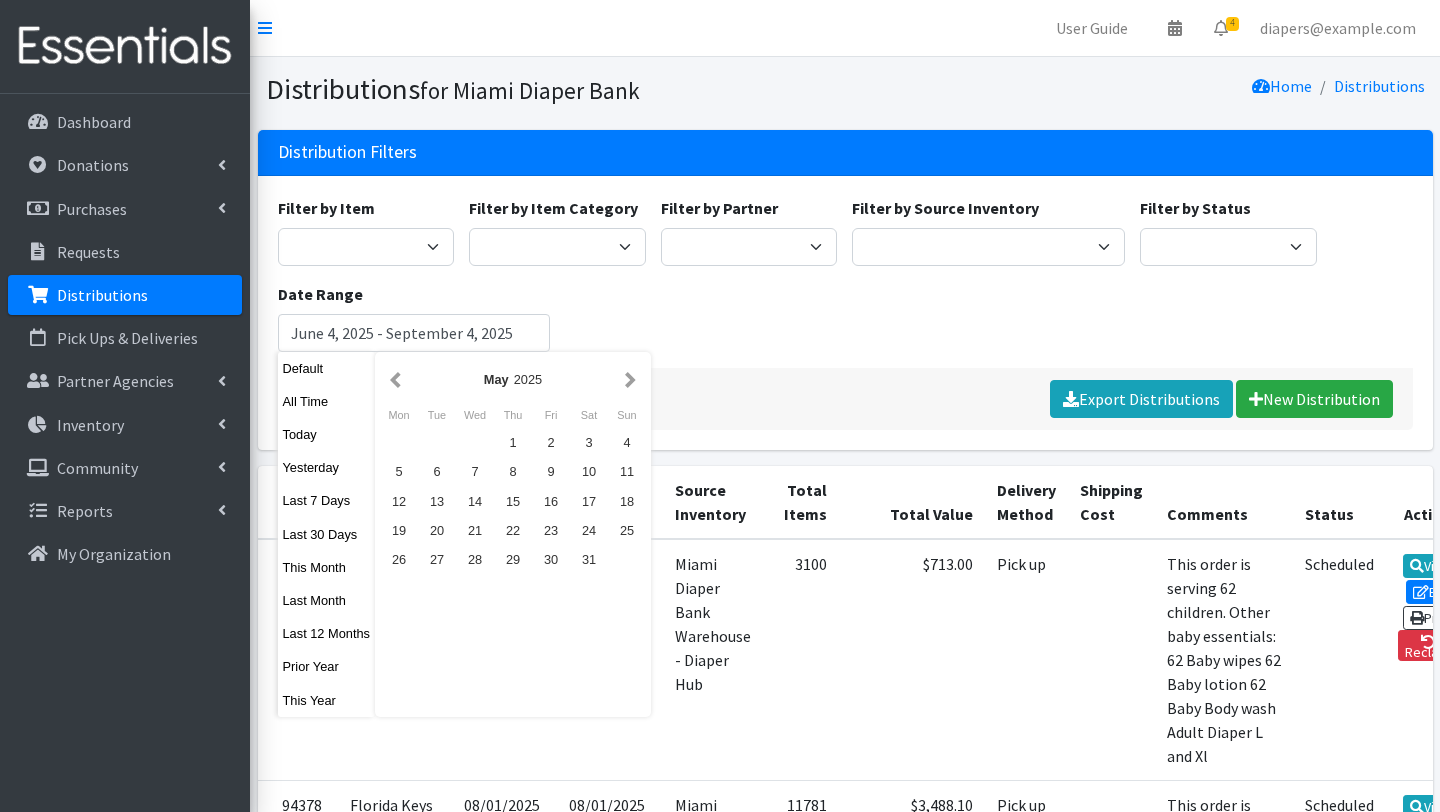 click at bounding box center (395, 379) 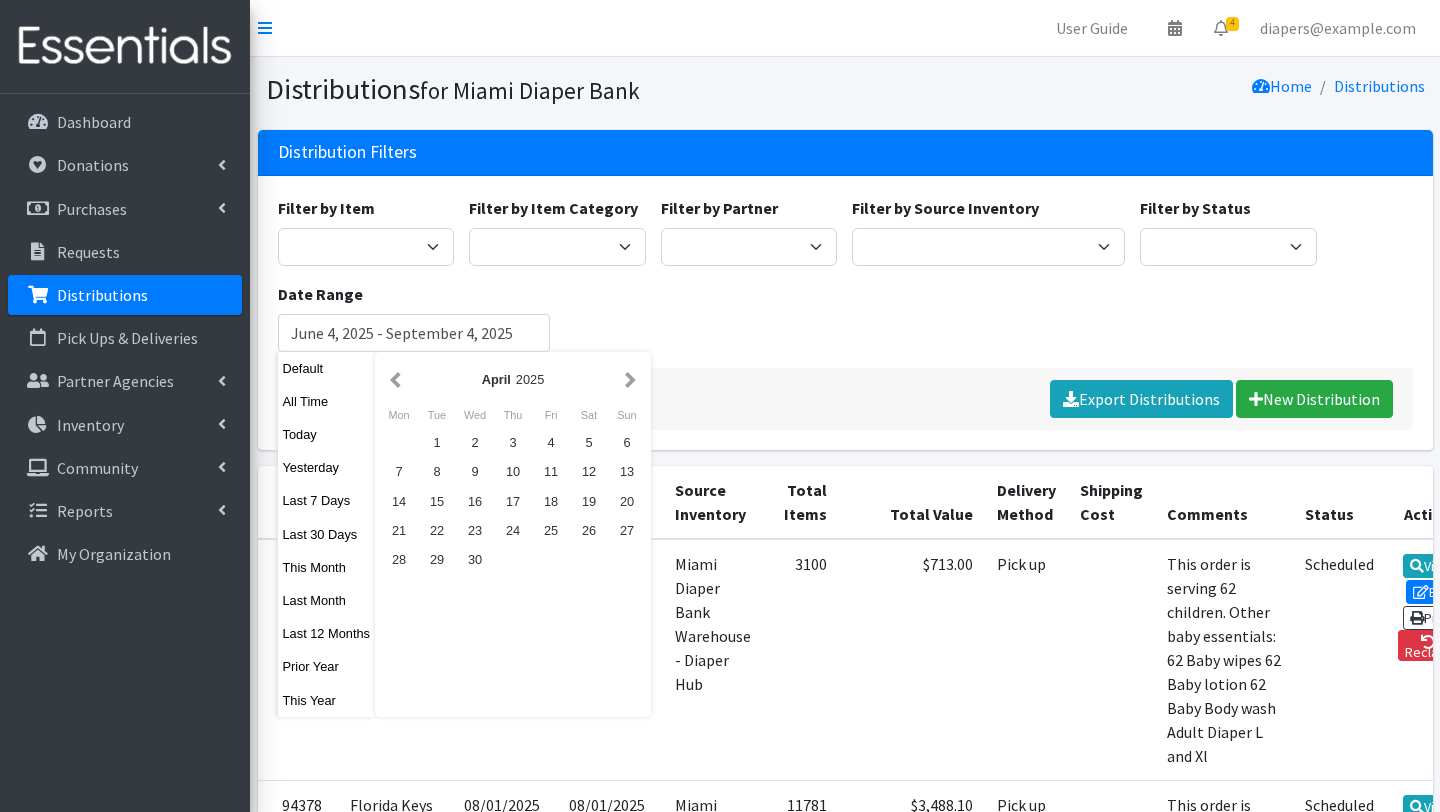 click at bounding box center (395, 379) 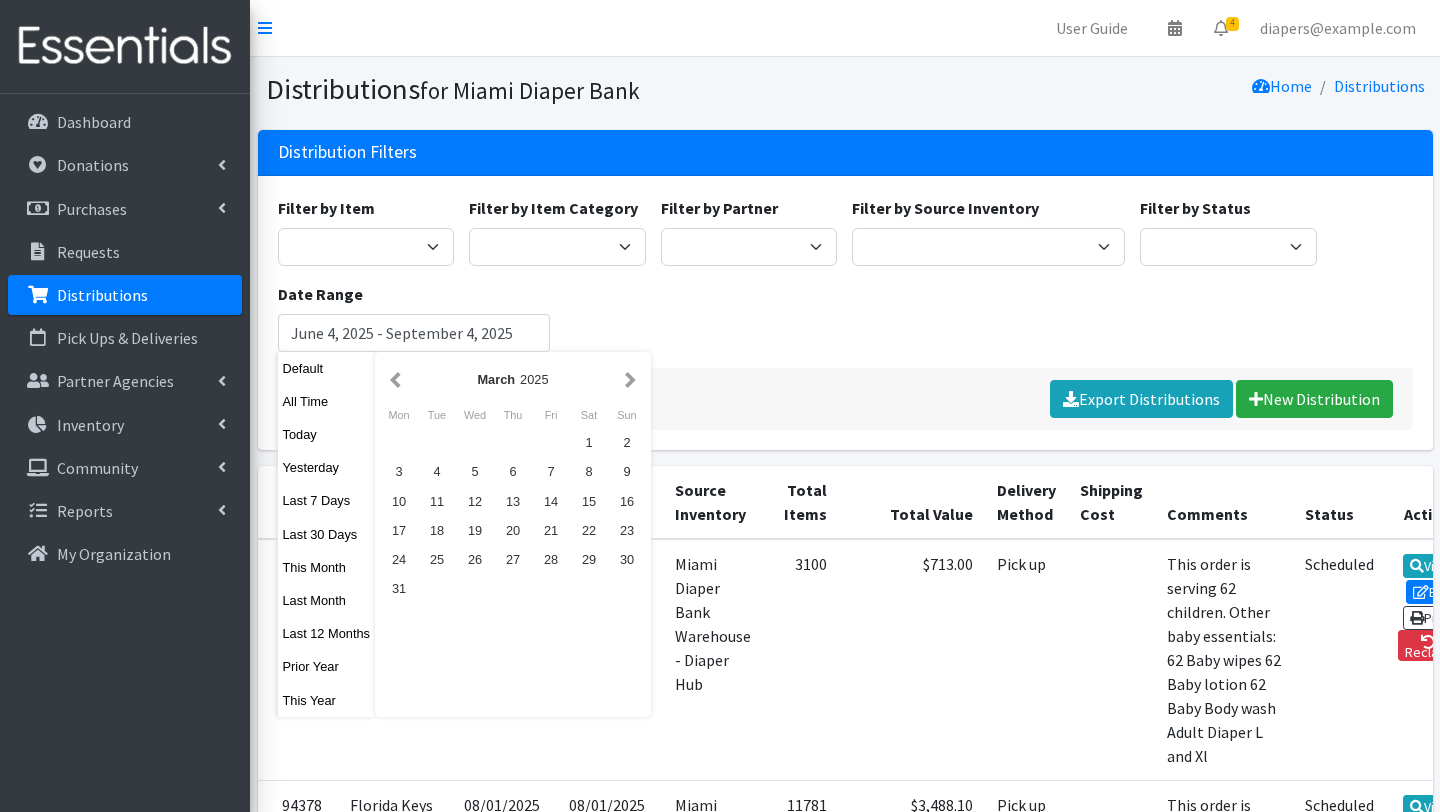 click at bounding box center [395, 379] 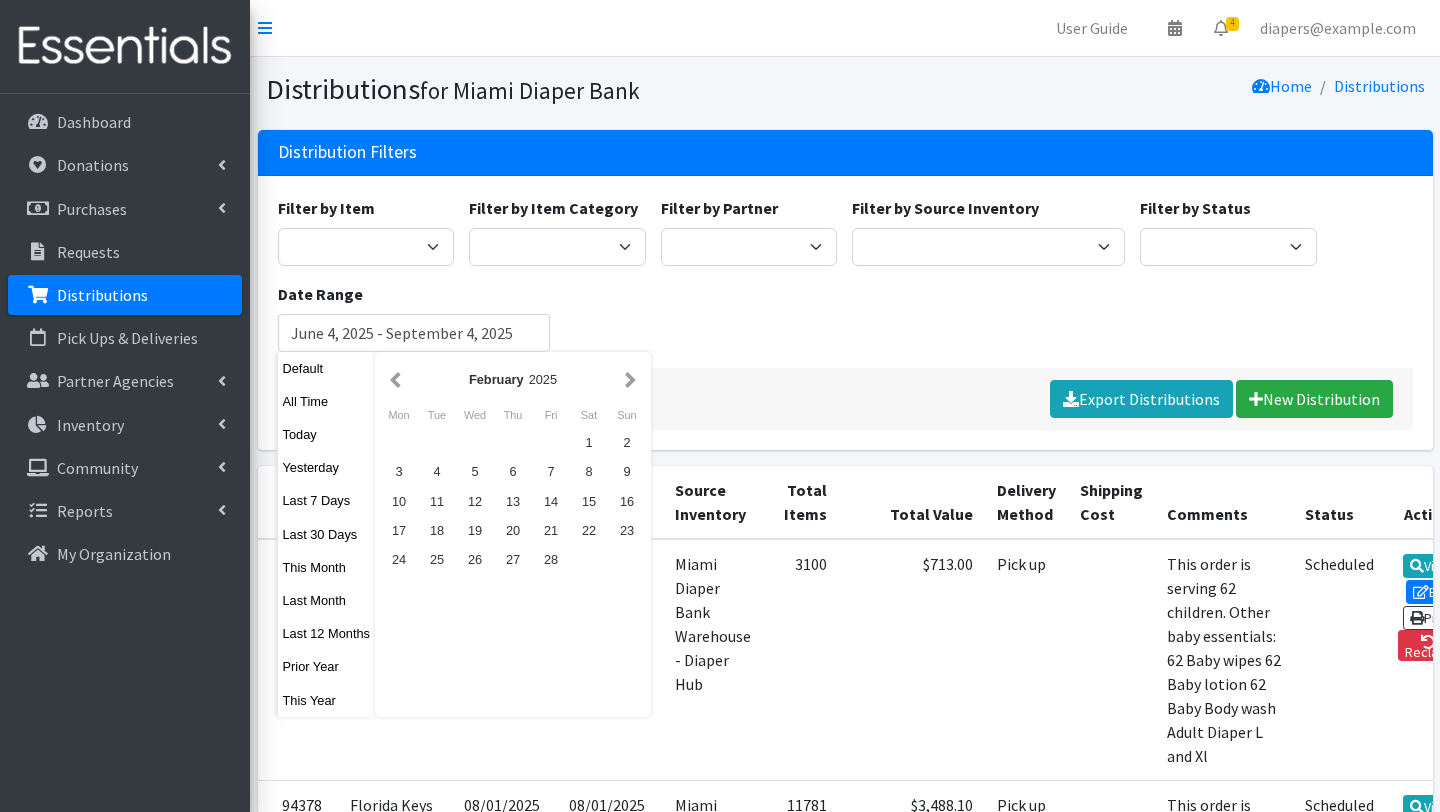 click at bounding box center [395, 379] 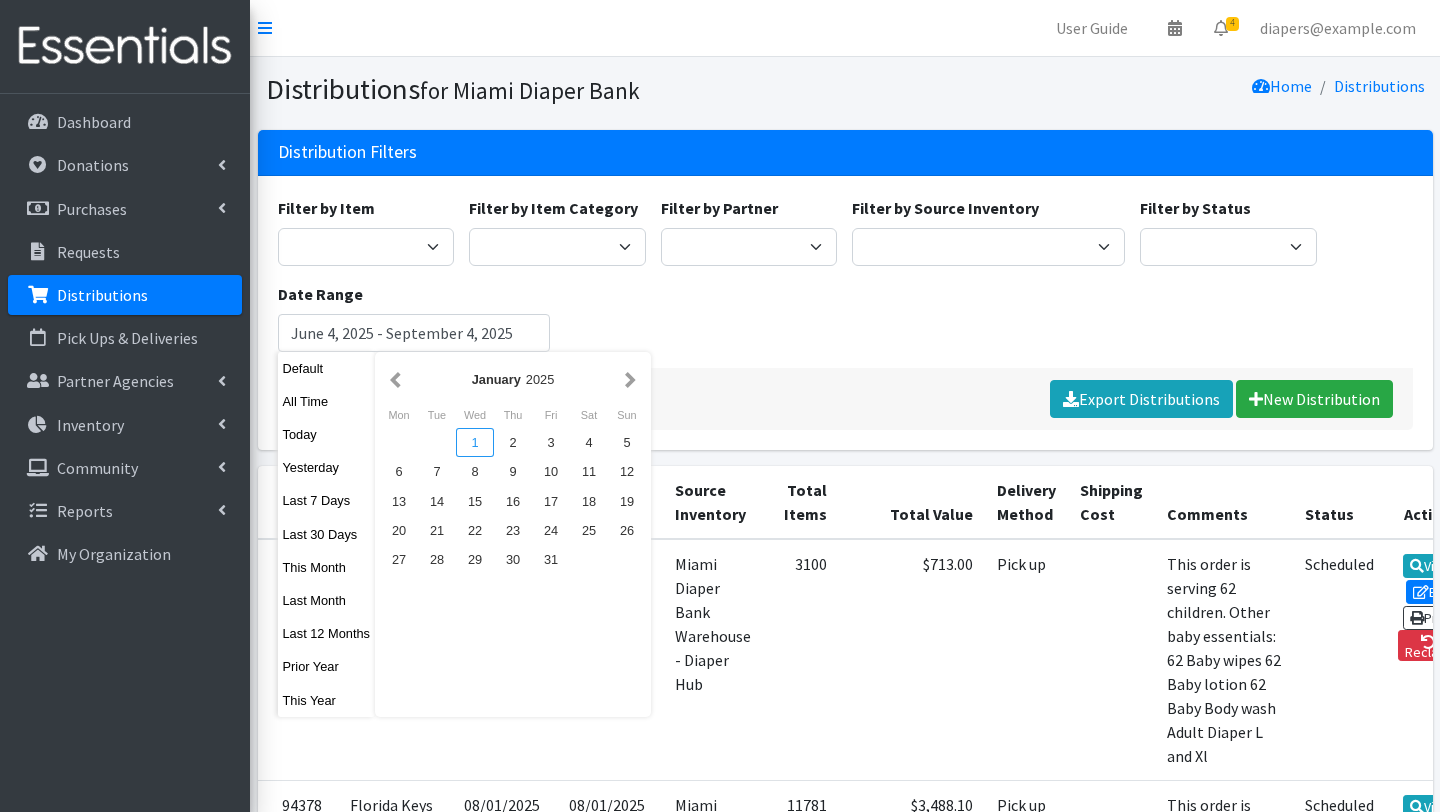 click on "1" at bounding box center (475, 442) 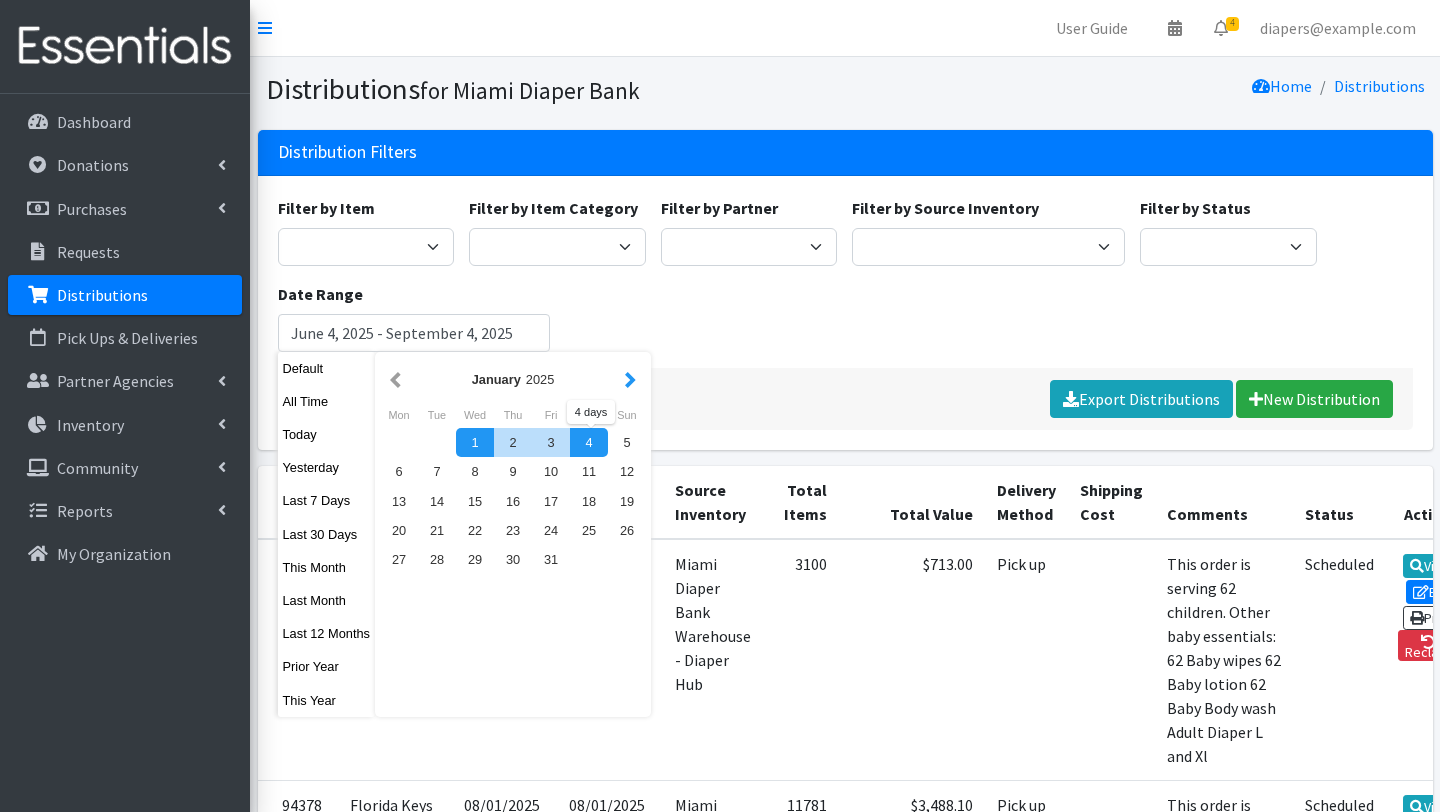 click at bounding box center (630, 379) 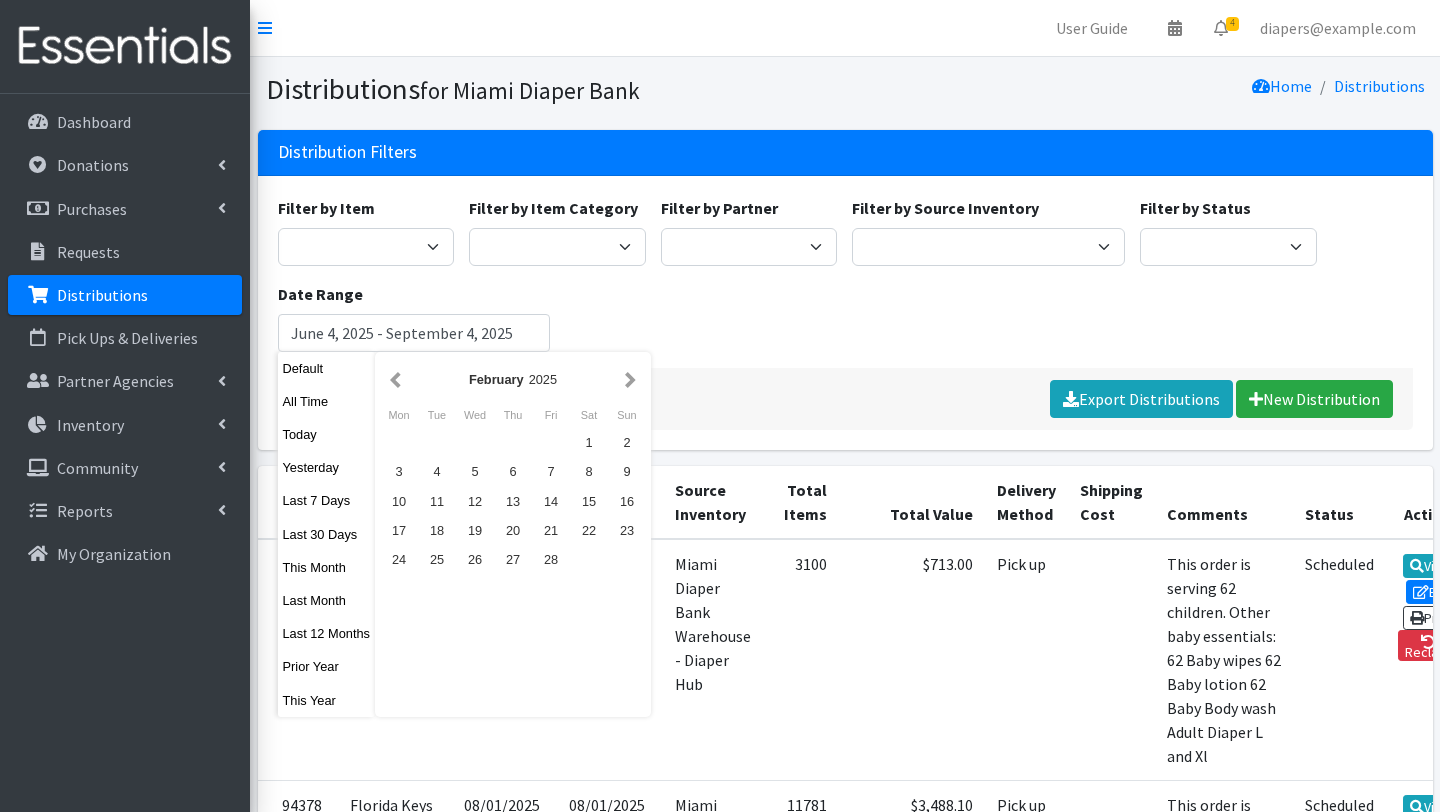 click at bounding box center [630, 379] 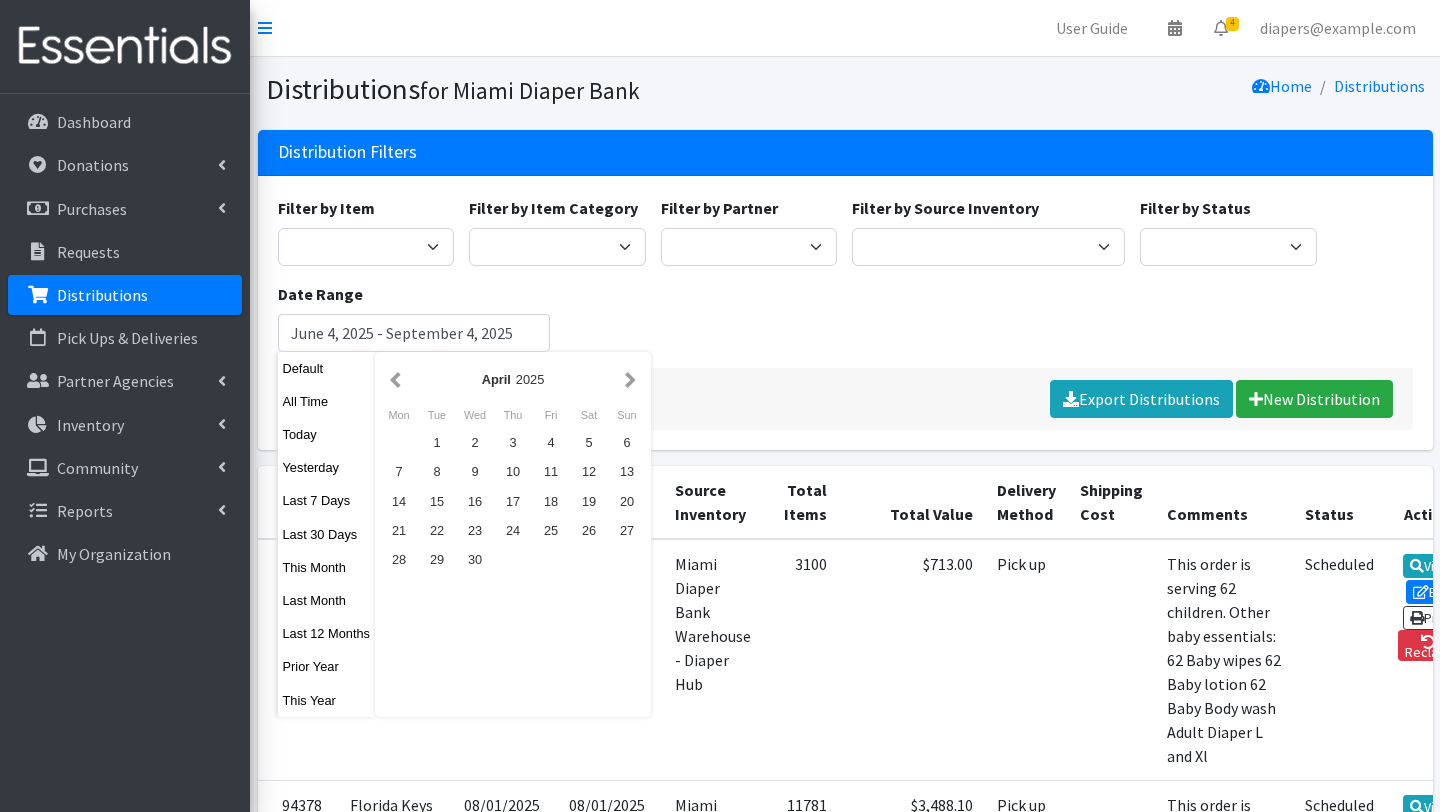click at bounding box center [630, 379] 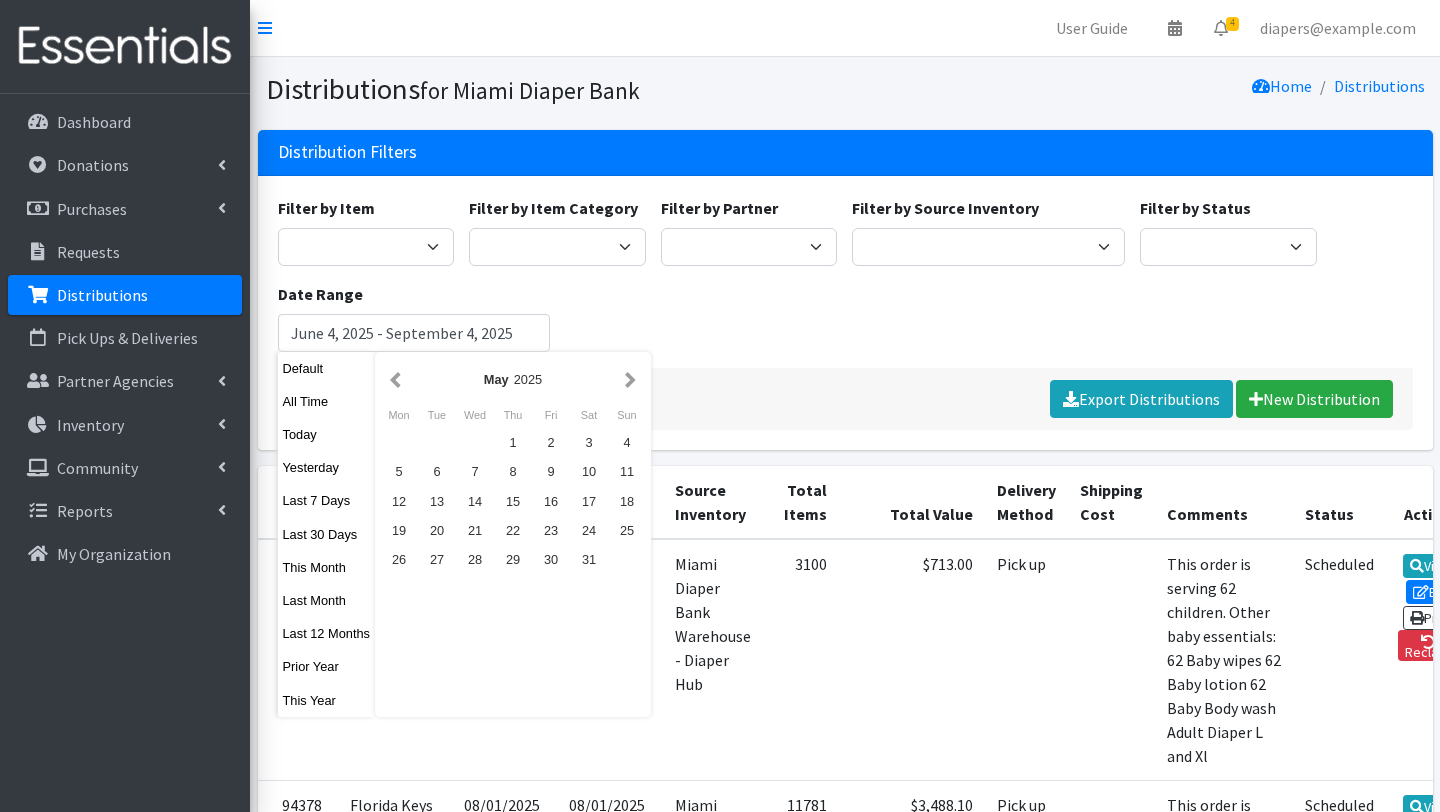 click at bounding box center (630, 379) 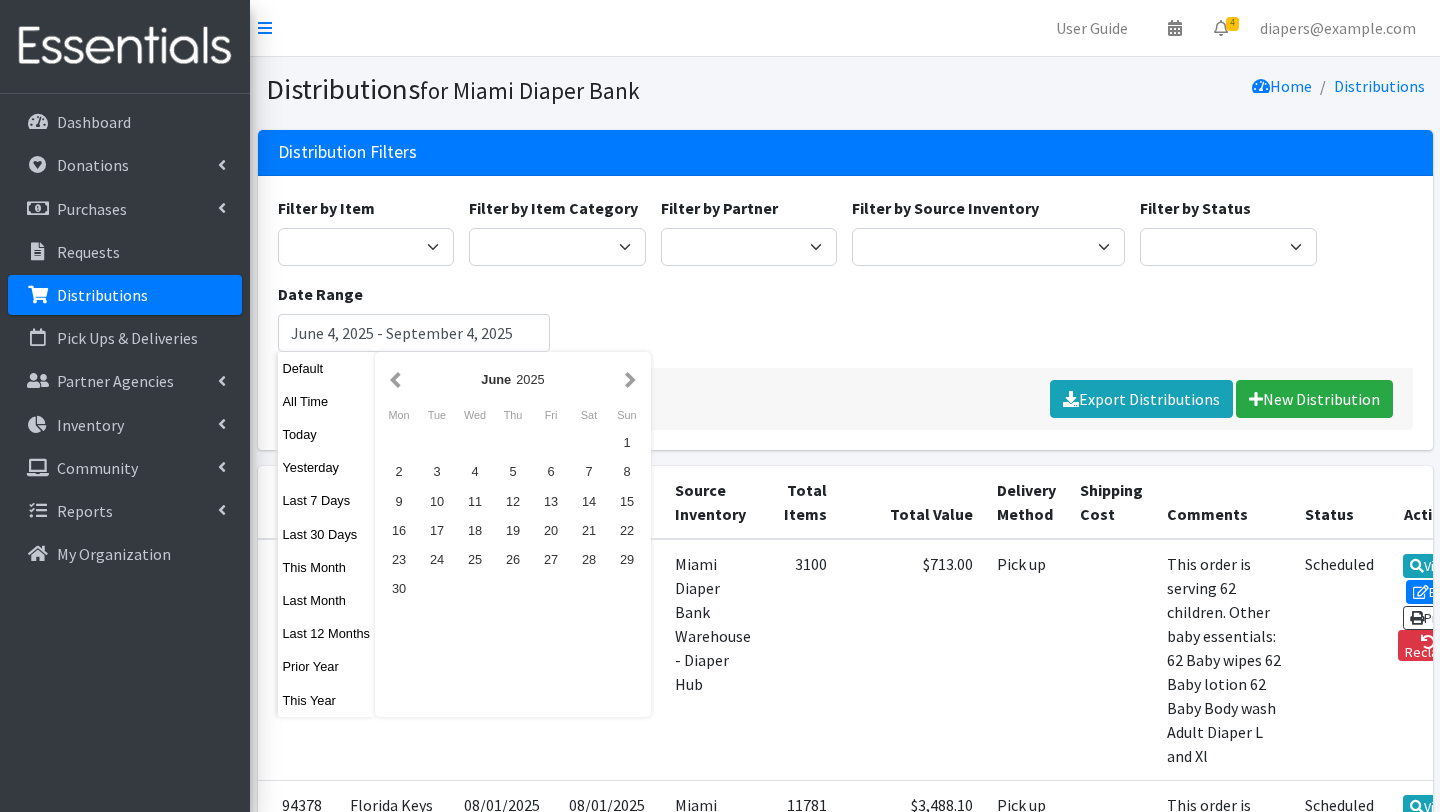 click at bounding box center (630, 379) 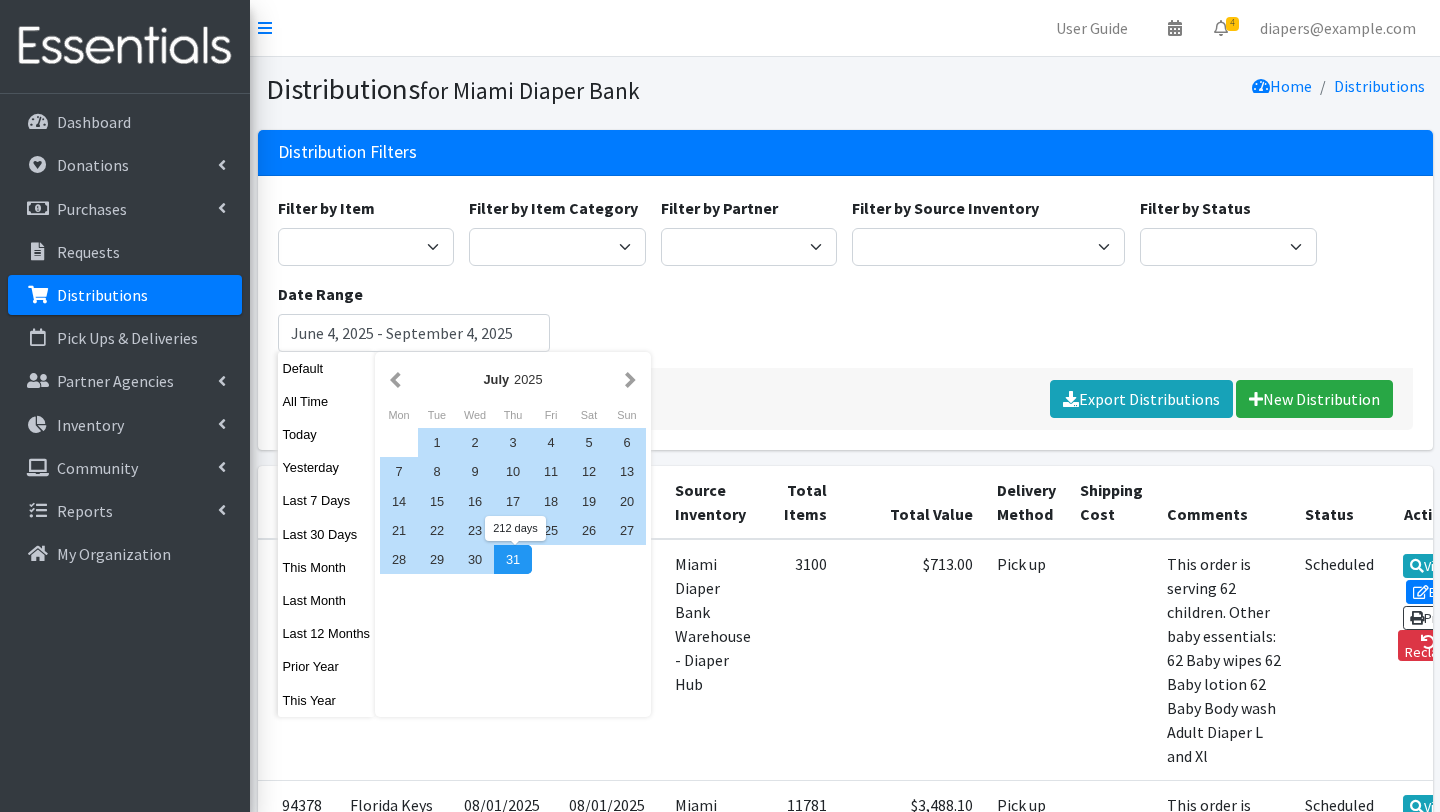 click on "31" at bounding box center [513, 559] 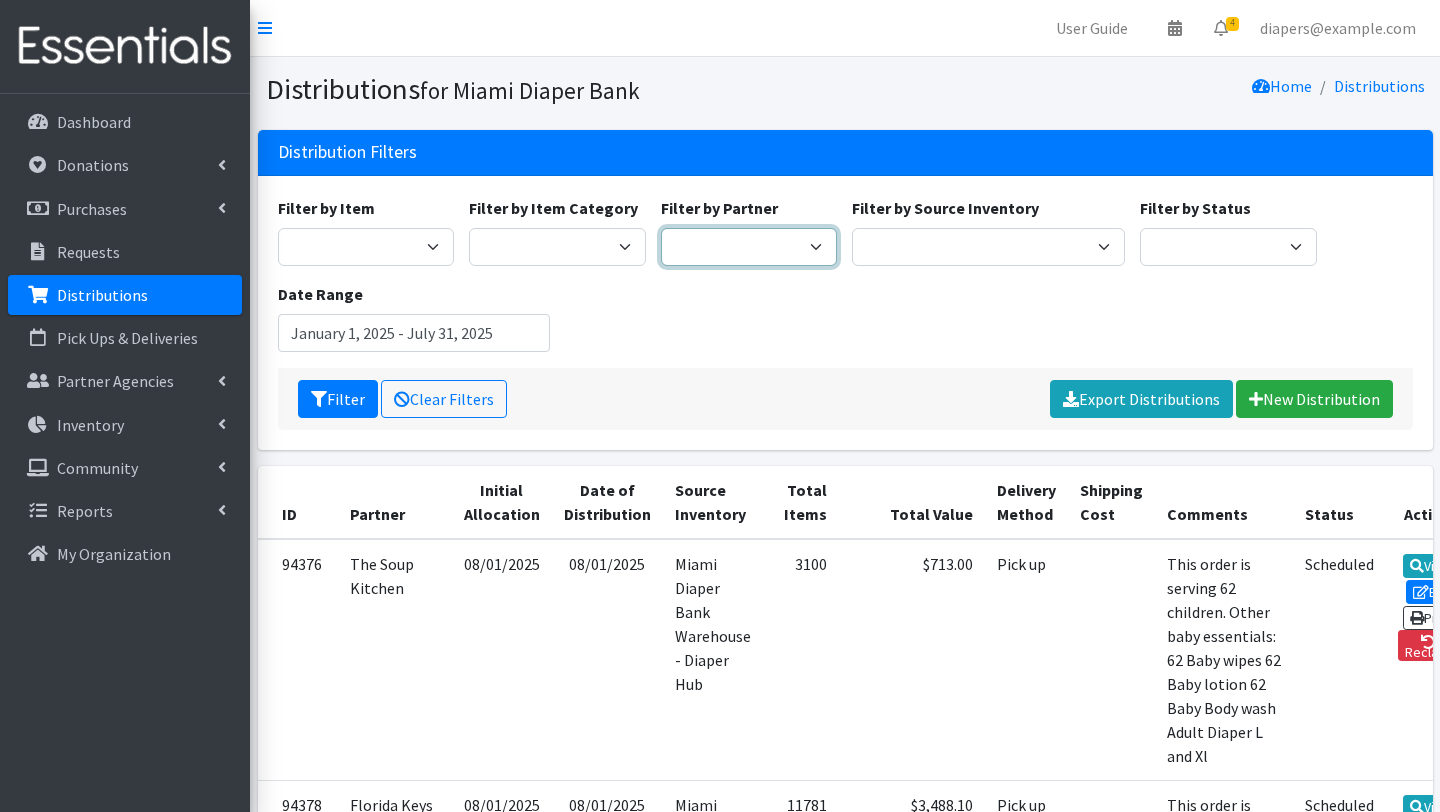 click on "A Safe Haven for Newborns
Belafonte TACOLCY Center
Boys Town South Florida
Bridge to Hope
Care Resource Community Health Centers Inc
Carrfour Supportive Housing - Del Prado Gardens
Children of Inmates
Children's Home Society of Florida
COPE North
CVAC Safe Space Shelters - Miami- Dade County CAHSD/VPID
Dorothy M. Wallace Cope Center (Cope South)
Empower U
Eve's Hope
Extended Hands Services
Families First of Palm Beach County
Family Resource Center of South Florida
FLDDDRP
Florida Keys Healthy Start Coalition
Golden Hogan Connections
Health Department of Palm Beach division - Delray Beach Health Center & Lantana Health Center & West Palm Beach Health Center
Healthy Start Coalition of Miami-Dade
His House Children Home
Hospitality Helping Hands
Hurricane Ian Relief
Jack & Jill Children's Center
Jewish Community Service - Kosher Food Bank
Kiwanis - Christmas in July
Kristi House-General Program
Lotus House
Madame Lily Inc
Menstrual Market, Inc" at bounding box center [749, 247] 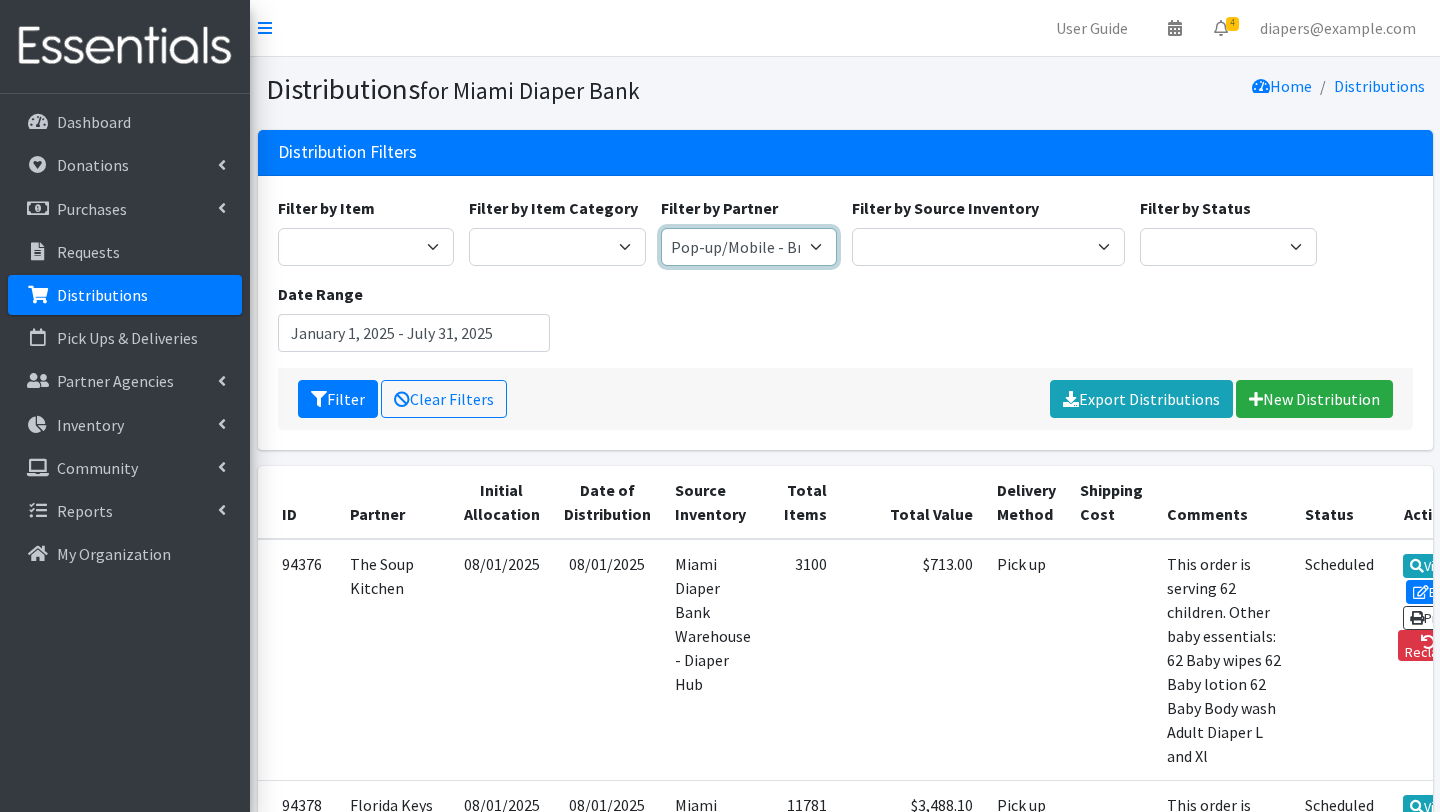 click on "A Safe Haven for Newborns
Belafonte TACOLCY Center
Boys Town South Florida
Bridge to Hope
Care Resource Community Health Centers Inc
Carrfour Supportive Housing - Del Prado Gardens
Children of Inmates
Children's Home Society of Florida
COPE North
CVAC Safe Space Shelters - Miami- Dade County CAHSD/VPID
Dorothy M. Wallace Cope Center (Cope South)
Empower U
Eve's Hope
Extended Hands Services
Families First of Palm Beach County
Family Resource Center of South Florida
FLDDDRP
Florida Keys Healthy Start Coalition
Golden Hogan Connections
Health Department of Palm Beach division - Delray Beach Health Center & Lantana Health Center & West Palm Beach Health Center
Healthy Start Coalition of Miami-Dade
His House Children Home
Hospitality Helping Hands
Hurricane Ian Relief
Jack & Jill Children's Center
Jewish Community Service - Kosher Food Bank
Kiwanis - Christmas in July
Kristi House-General Program
Lotus House
Madame Lily Inc
Menstrual Market, Inc" at bounding box center [749, 247] 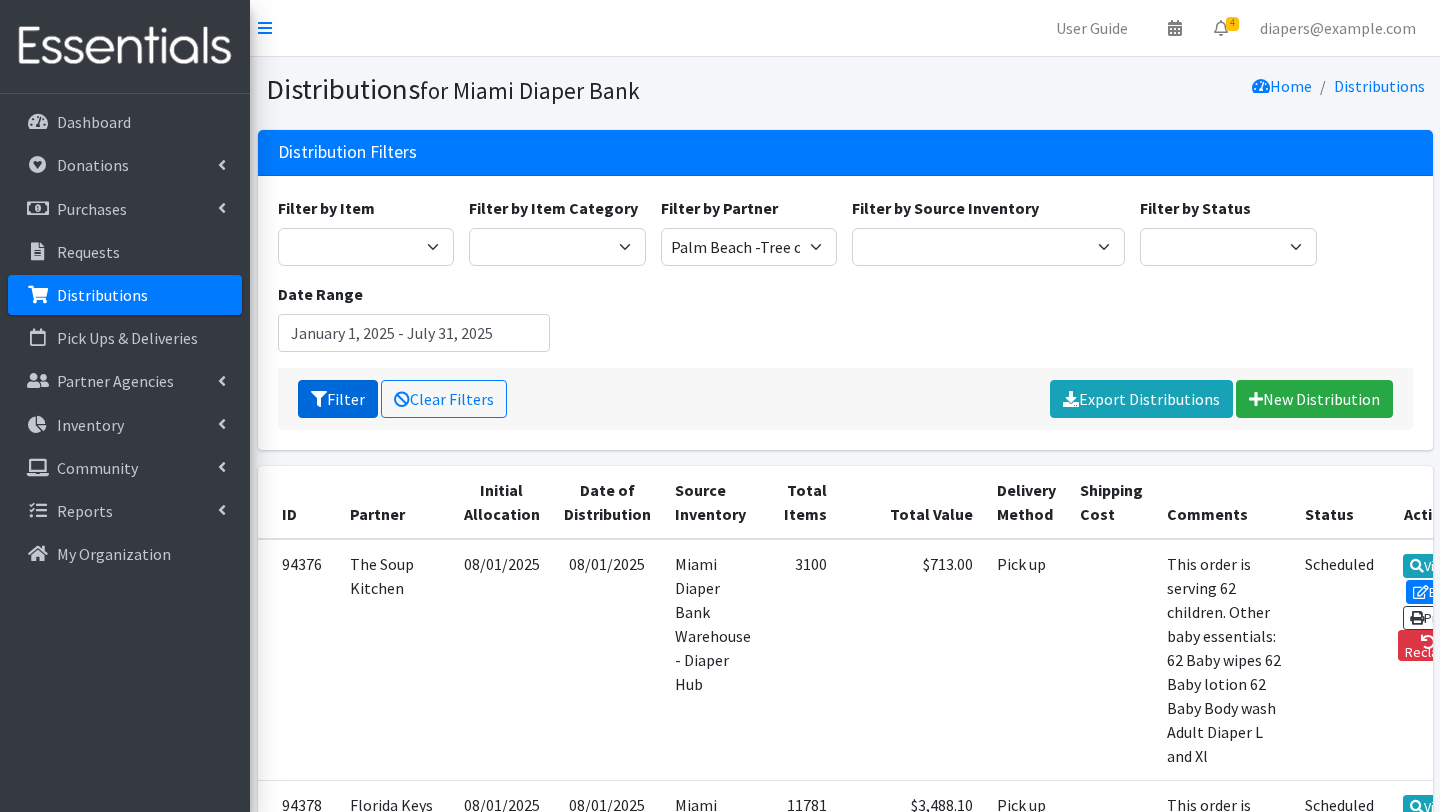 click on "Filter" at bounding box center [338, 399] 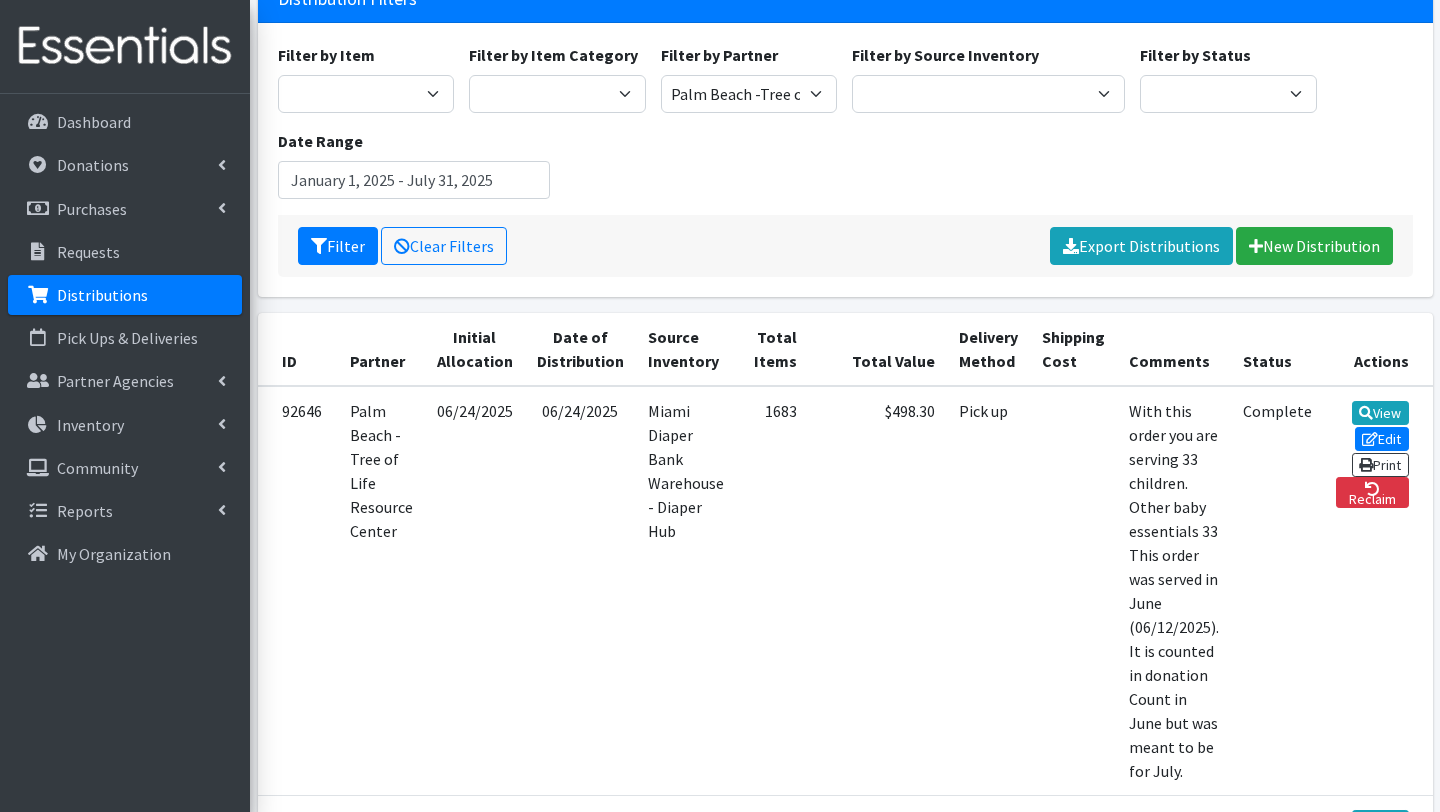 scroll, scrollTop: 0, scrollLeft: 0, axis: both 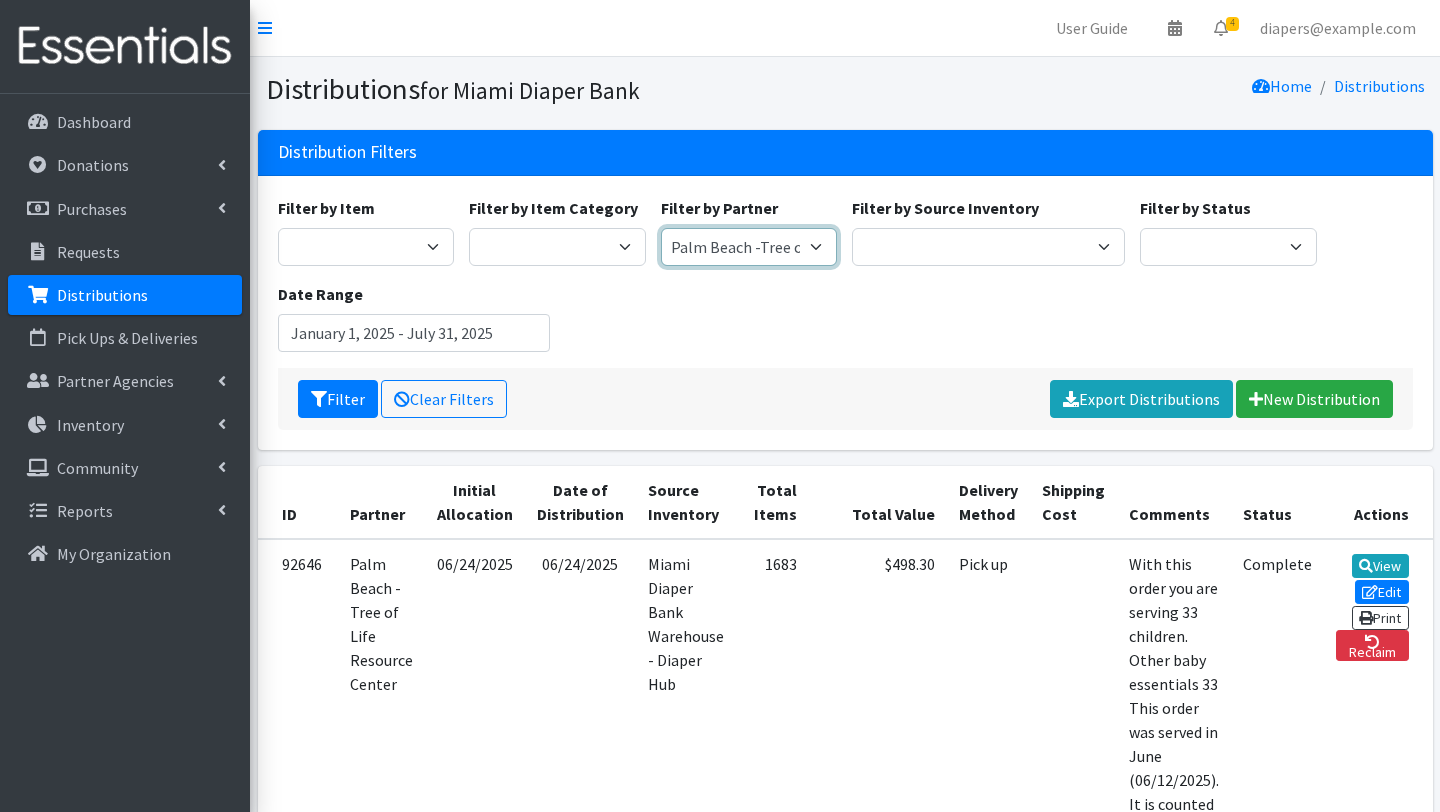 click on "A Safe Haven for Newborns
Belafonte TACOLCY Center
Boys Town South Florida
Bridge to Hope
Care Resource Community Health Centers Inc
Carrfour Supportive Housing - Del Prado Gardens
Children of Inmates
Children's Home Society of Florida
COPE North
CVAC Safe Space Shelters - Miami- Dade County CAHSD/VPID
Dorothy M. Wallace Cope Center (Cope South)
Empower U
Eve's Hope
Extended Hands Services
Families First of Palm Beach County
Family Resource Center of South Florida
FLDDDRP
Florida Keys Healthy Start Coalition
Golden Hogan Connections
Health Department of Palm Beach division - Delray Beach Health Center & Lantana Health Center & West Palm Beach Health Center
Healthy Start Coalition of Miami-Dade
His House Children Home
Hospitality Helping Hands
Hurricane Ian Relief
Jack & Jill Children's Center
Jewish Community Service - Kosher Food Bank
Kiwanis - Christmas in July
Kristi House-General Program
Lotus House
Madame Lily Inc
Menstrual Market, Inc" at bounding box center (749, 247) 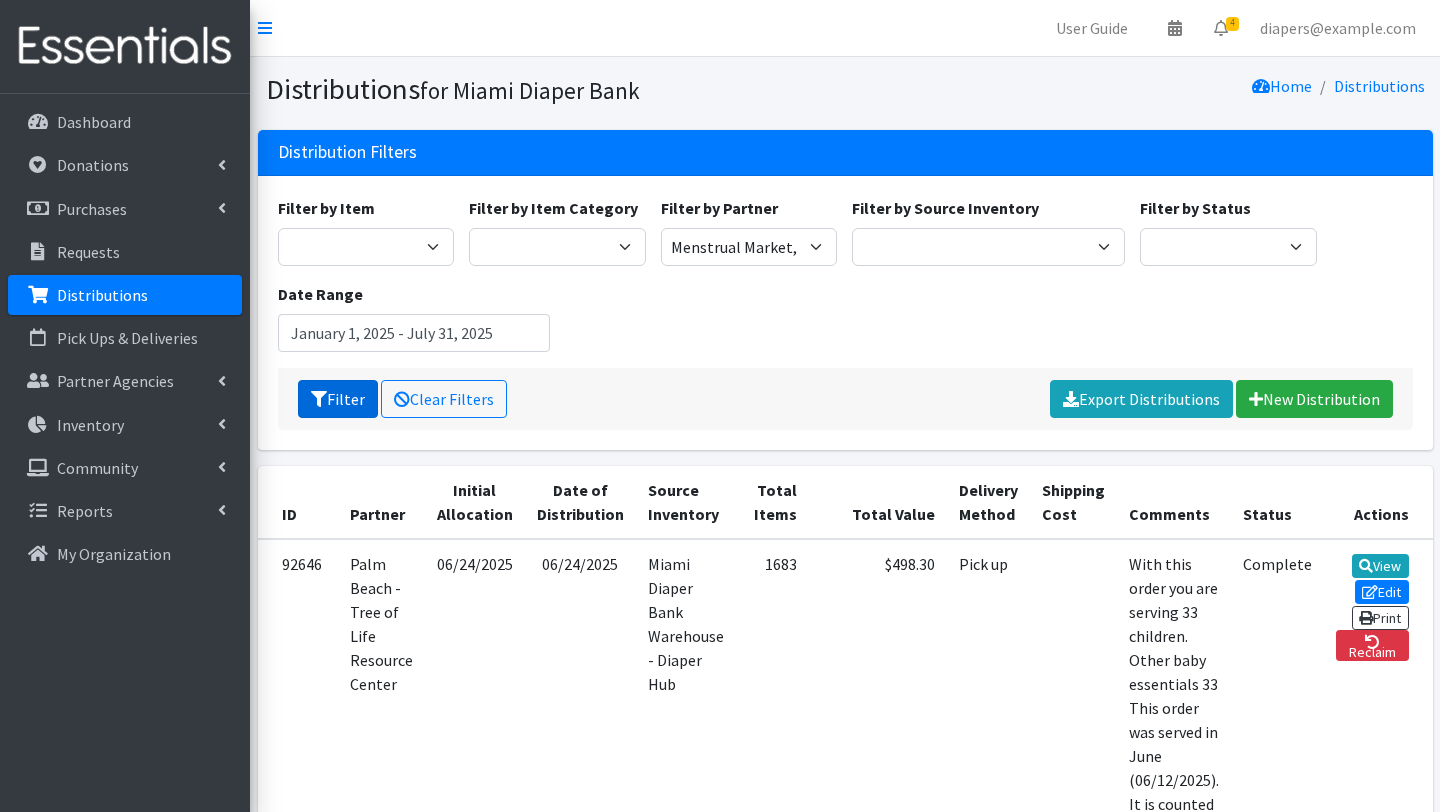click on "Filter" at bounding box center (338, 399) 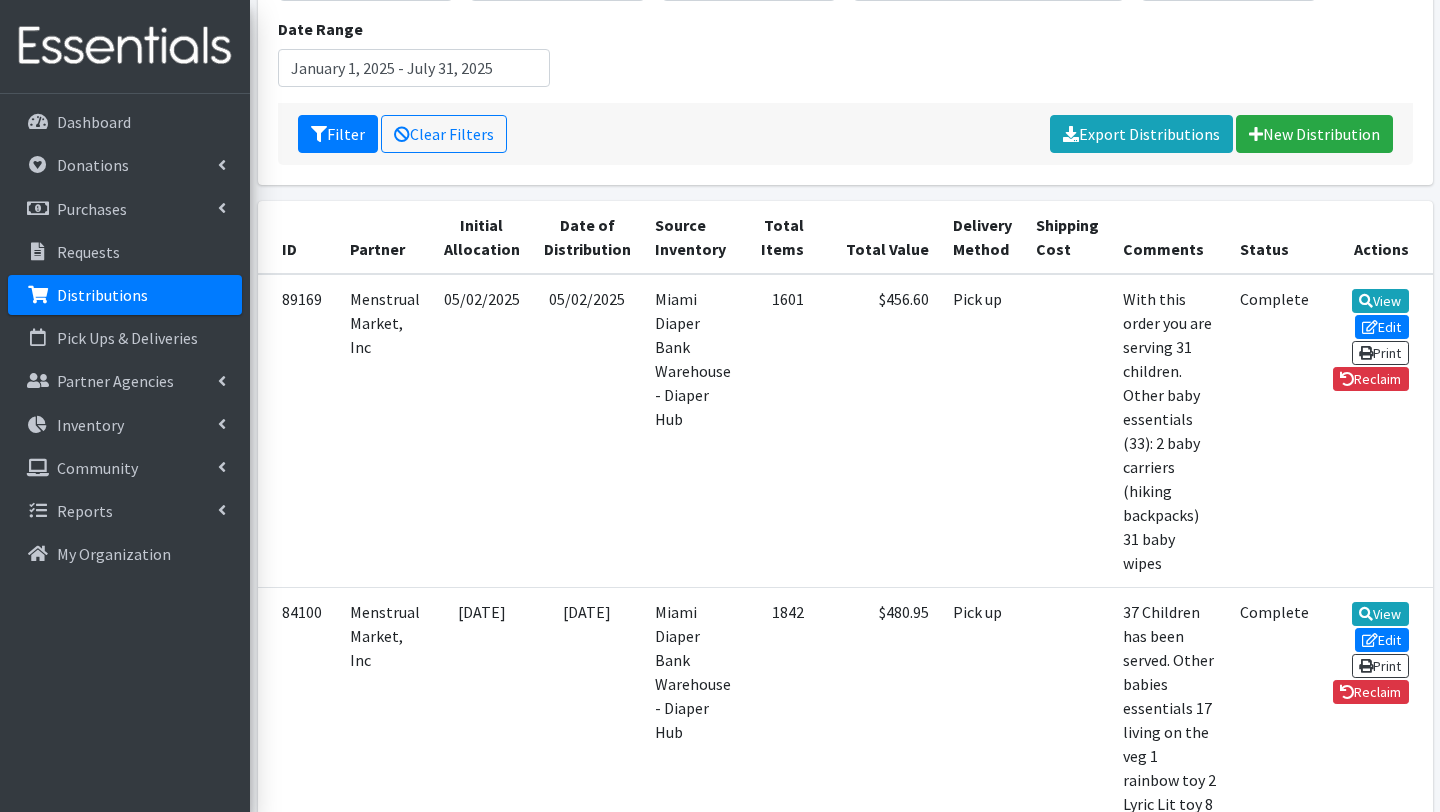 scroll, scrollTop: 266, scrollLeft: 0, axis: vertical 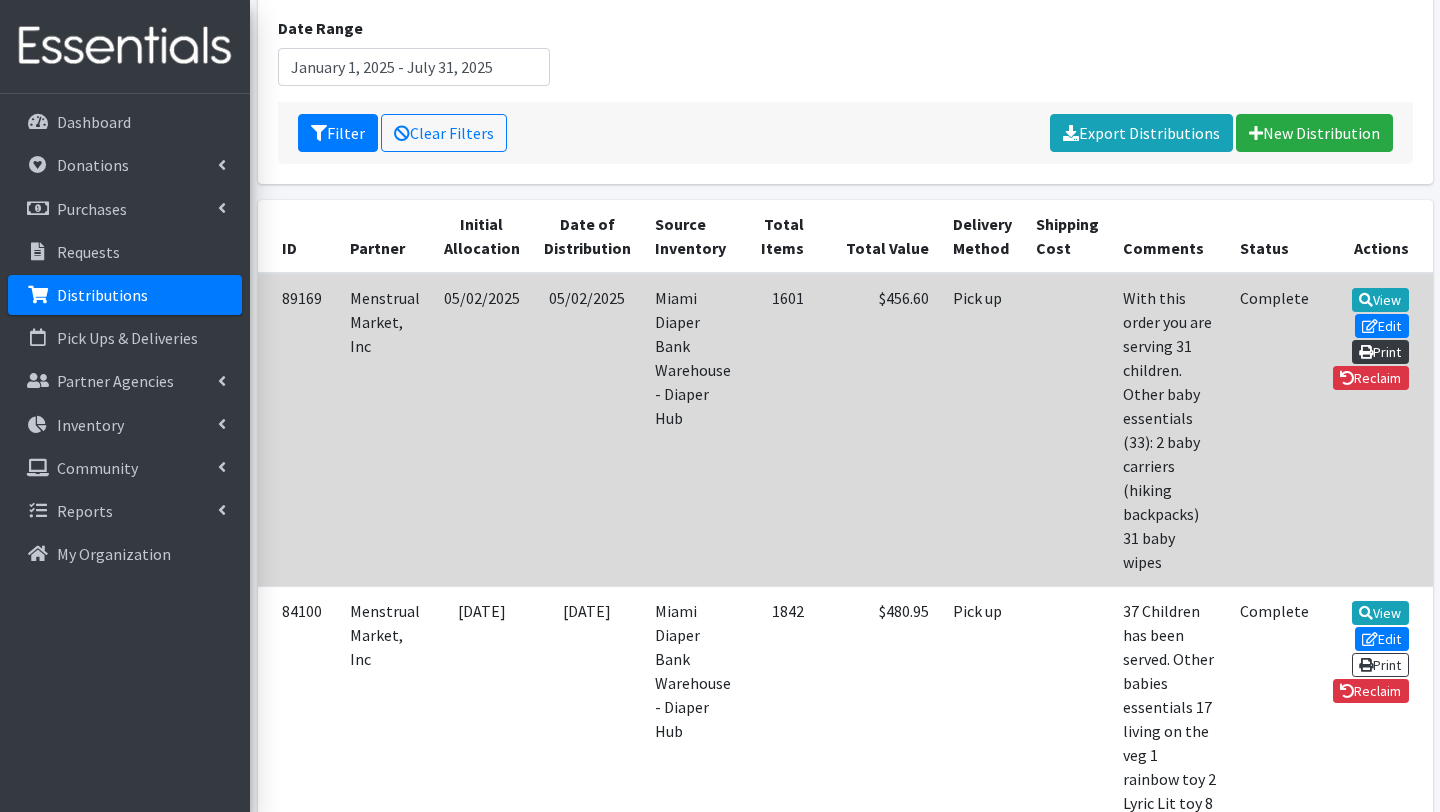 click on "Print" at bounding box center (1380, 352) 